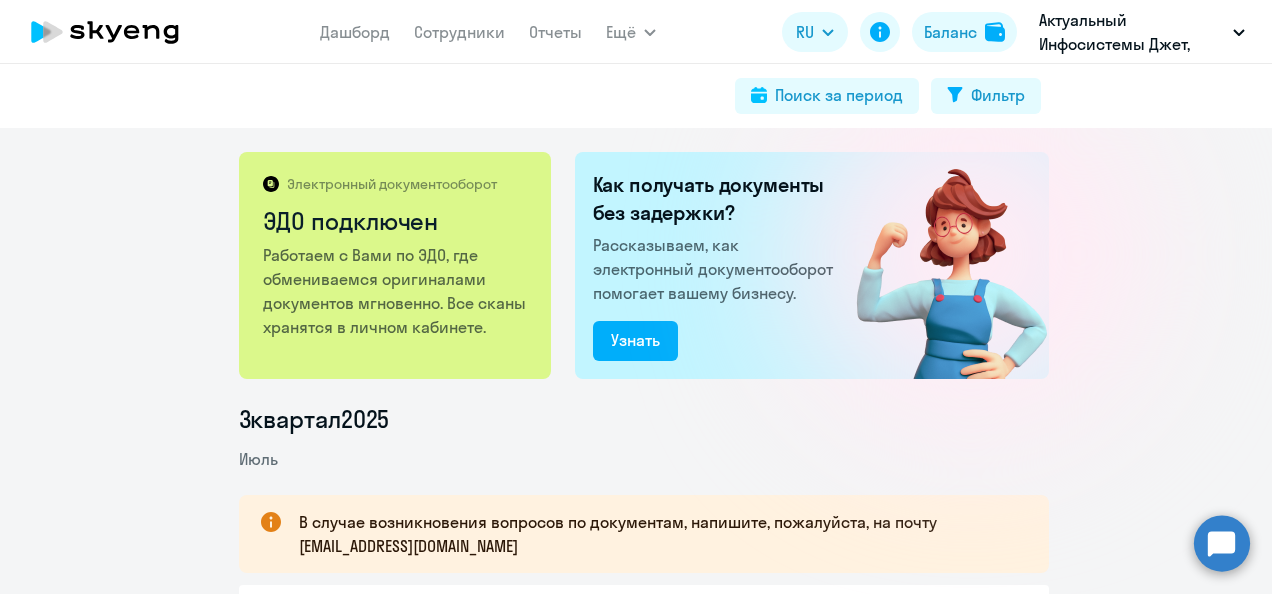 scroll, scrollTop: 0, scrollLeft: 0, axis: both 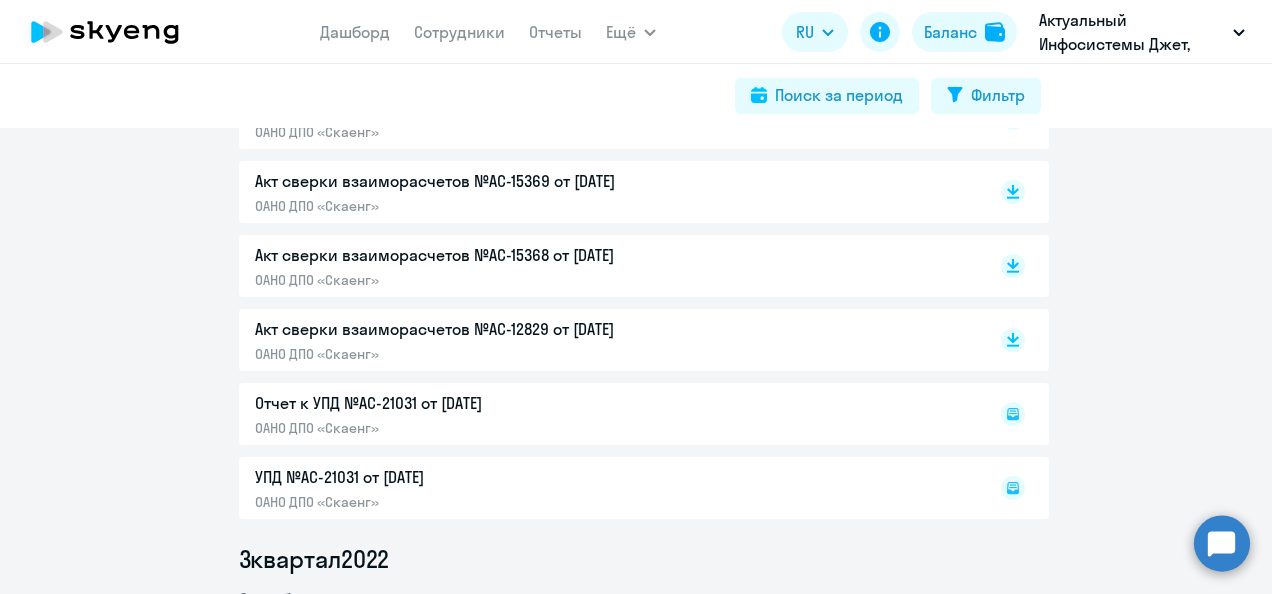 click on "УПД №AC-21031 от 01.10.2022  ОАНО ДПО «Скаенг»" 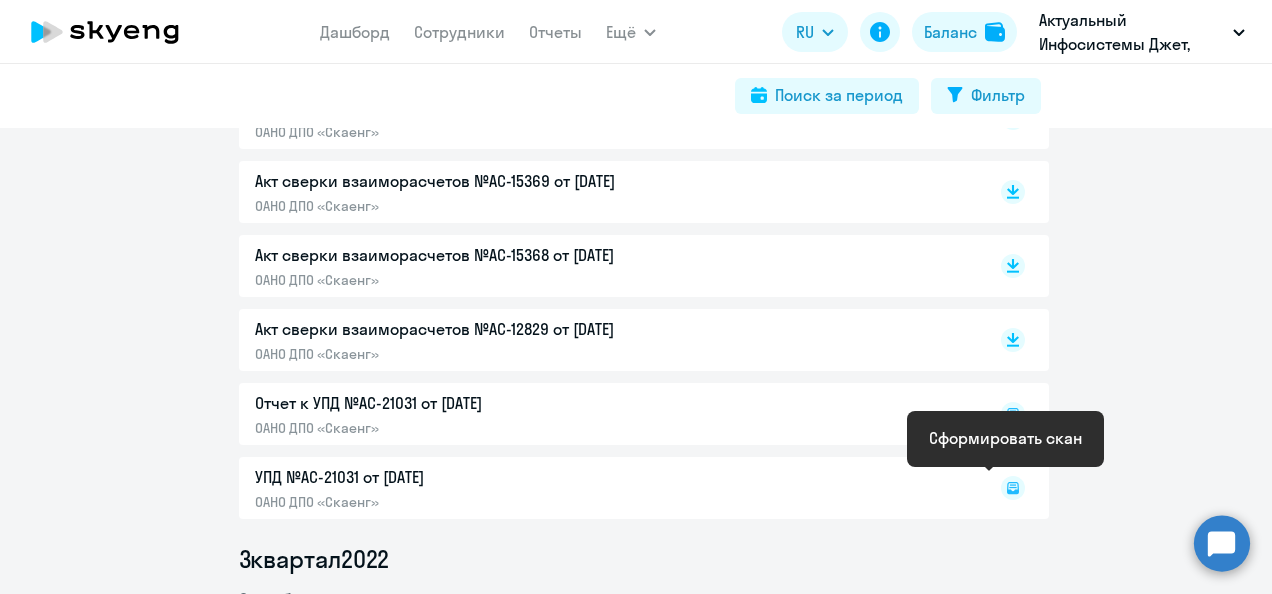click 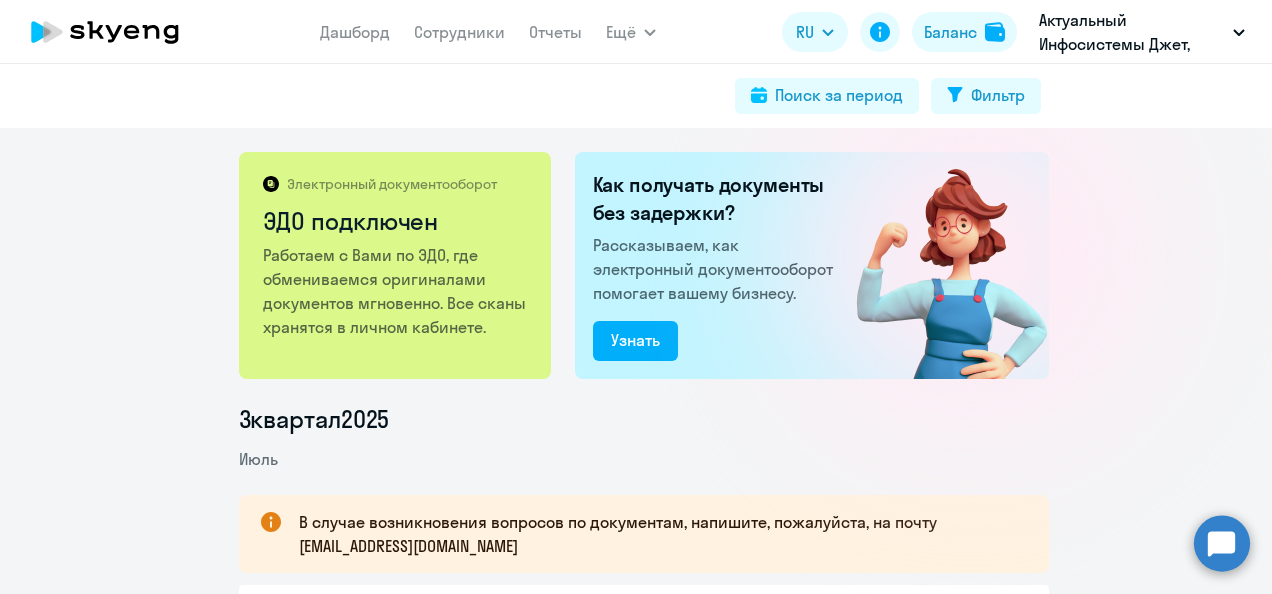 scroll, scrollTop: 0, scrollLeft: 0, axis: both 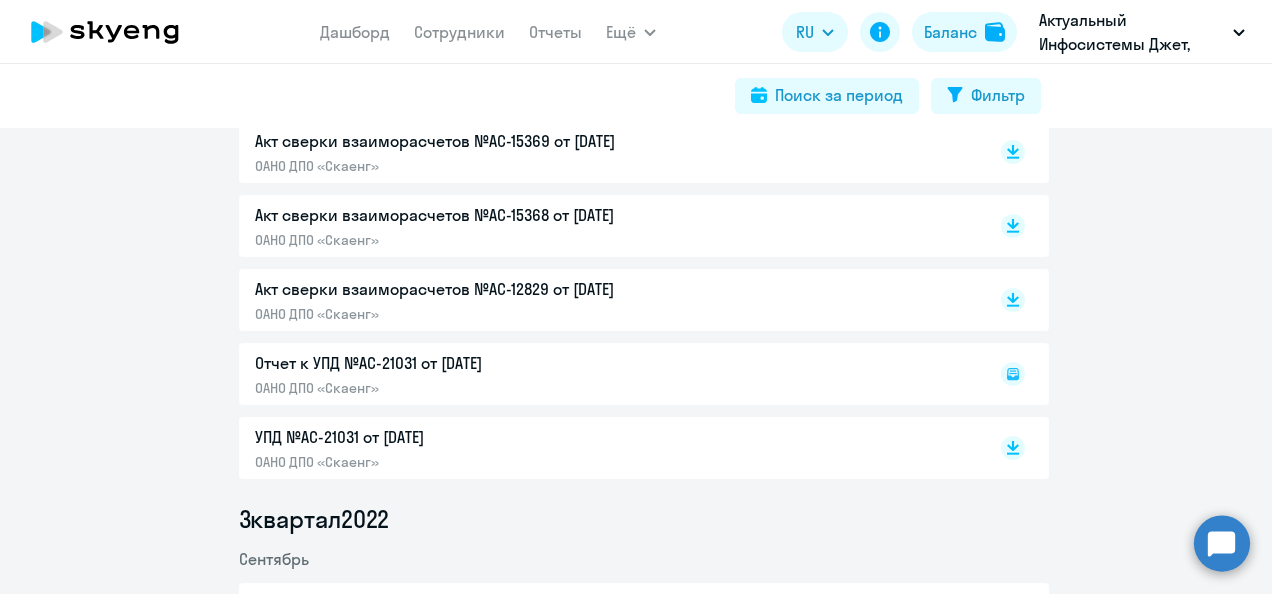 click on "УПД №AC-21031 от [DATE]" 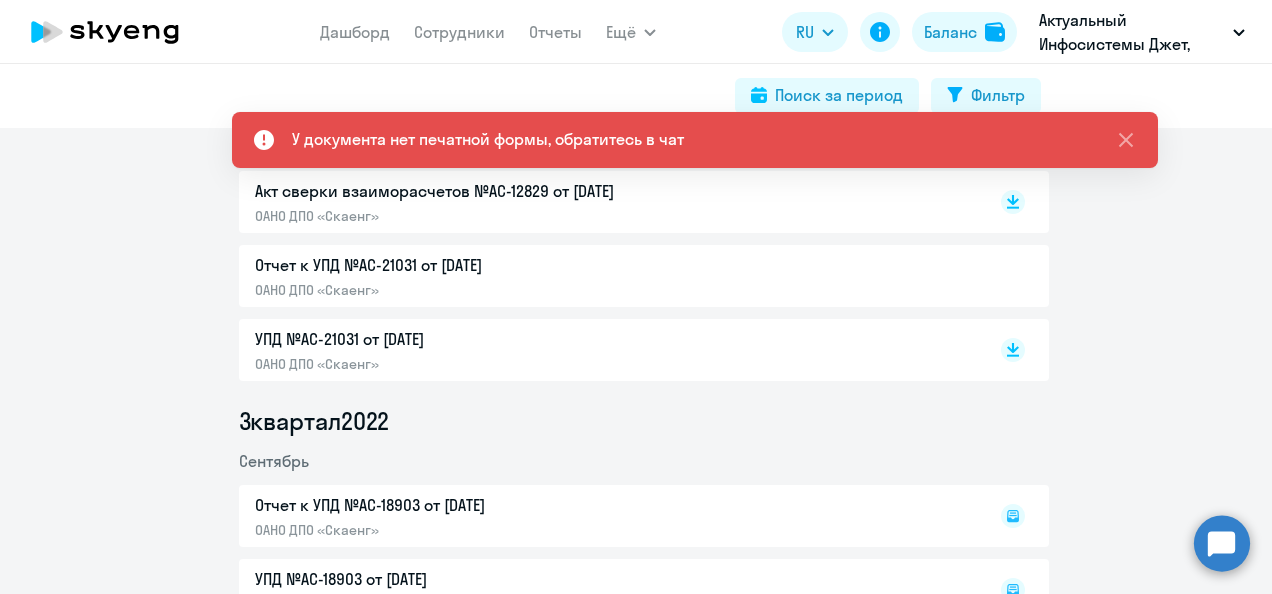 scroll, scrollTop: 11100, scrollLeft: 0, axis: vertical 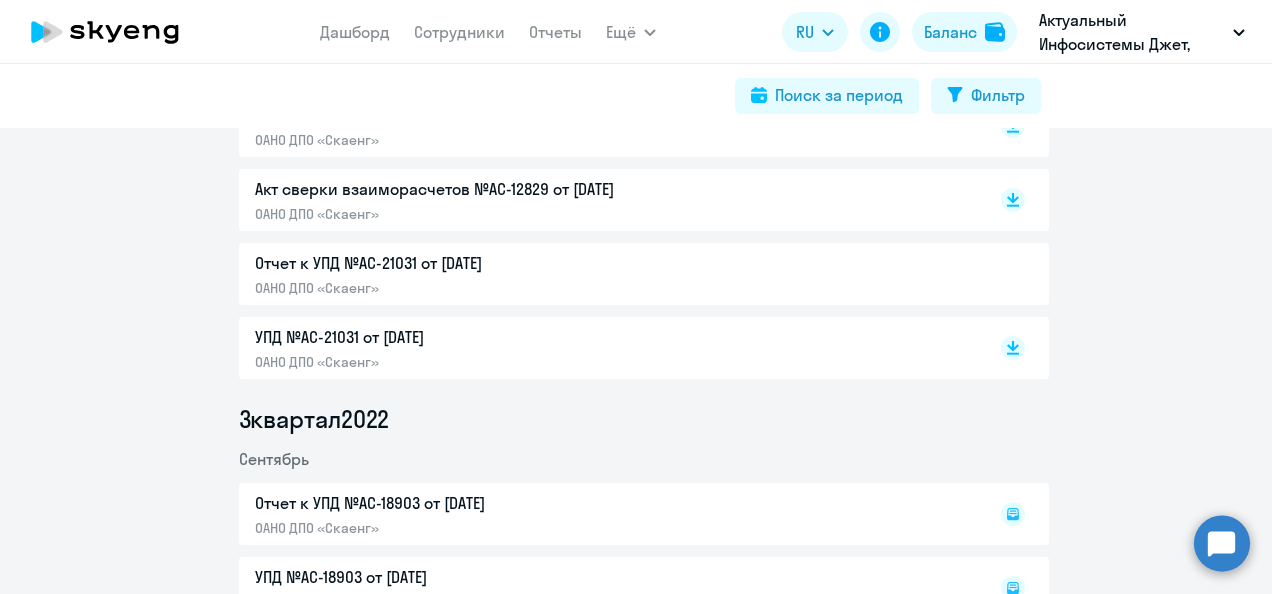 click on "Дашборд
Сотрудники
Отчеты
Ещё
Дашборд Сотрудники Отчеты Начислить уроки Документооборот Все продукты  RU
Баланс   Актуальный Инфосистемы Джет, ИНФОСИСТЕМЫ ДЖЕТ, АО
Поиск за период
Фильтр
Электронный документооборот ЭДО подключен Работаем с Вами по ЭДО, где обмениваемся оригиналами документов мгновенно. Все сканы хранятся в личном кабинете. Как получать документы без задержки? Рассказываем, как электронный документооборот помогает вашему бизнесу.  Узнать   3  квартал  2025  Июль
ОАНО ДПО «Скаенг»" at bounding box center [636, 297] 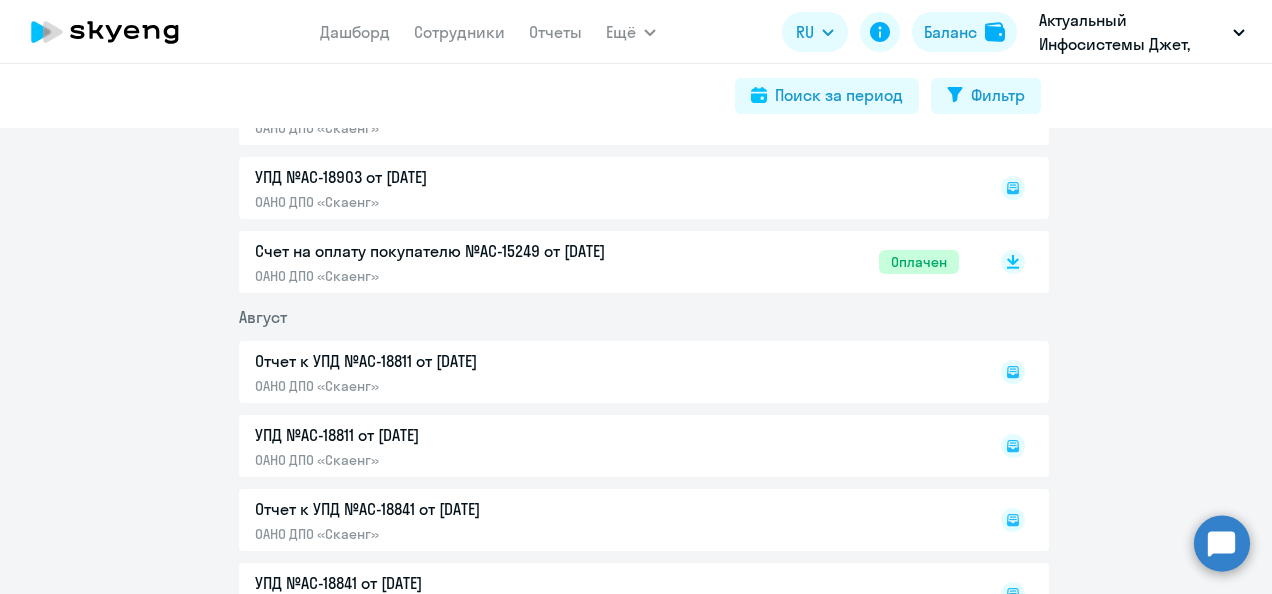 scroll, scrollTop: 11600, scrollLeft: 0, axis: vertical 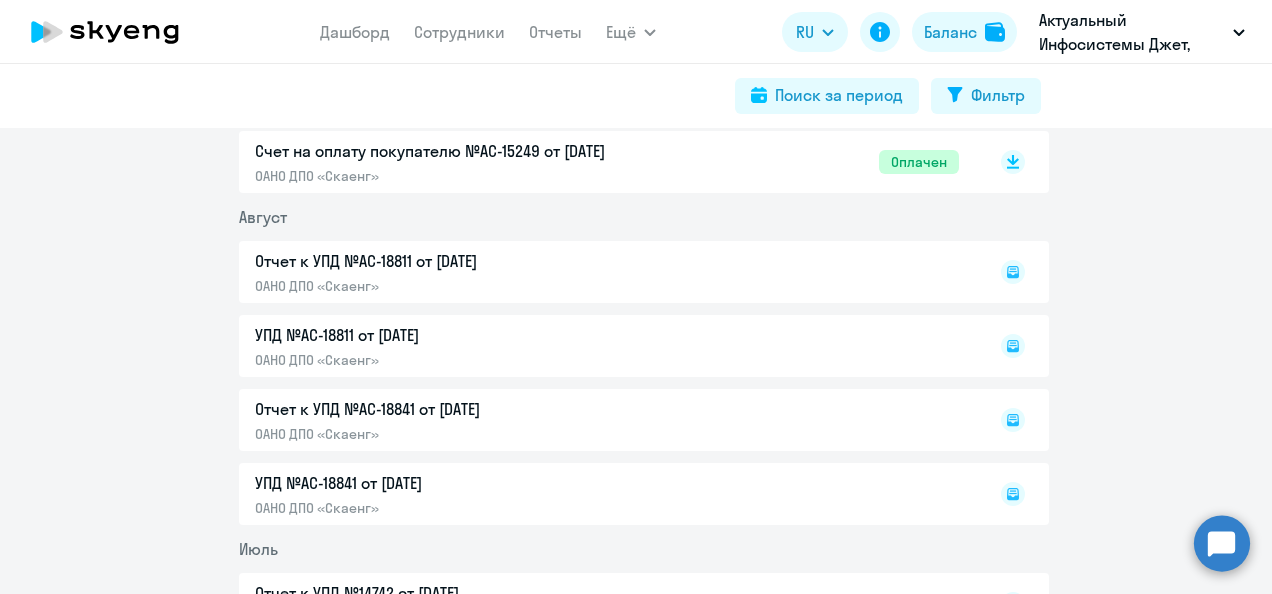 click on "УПД №AC-18841 от [DATE]  ОАНО ДПО «Скаенг»" 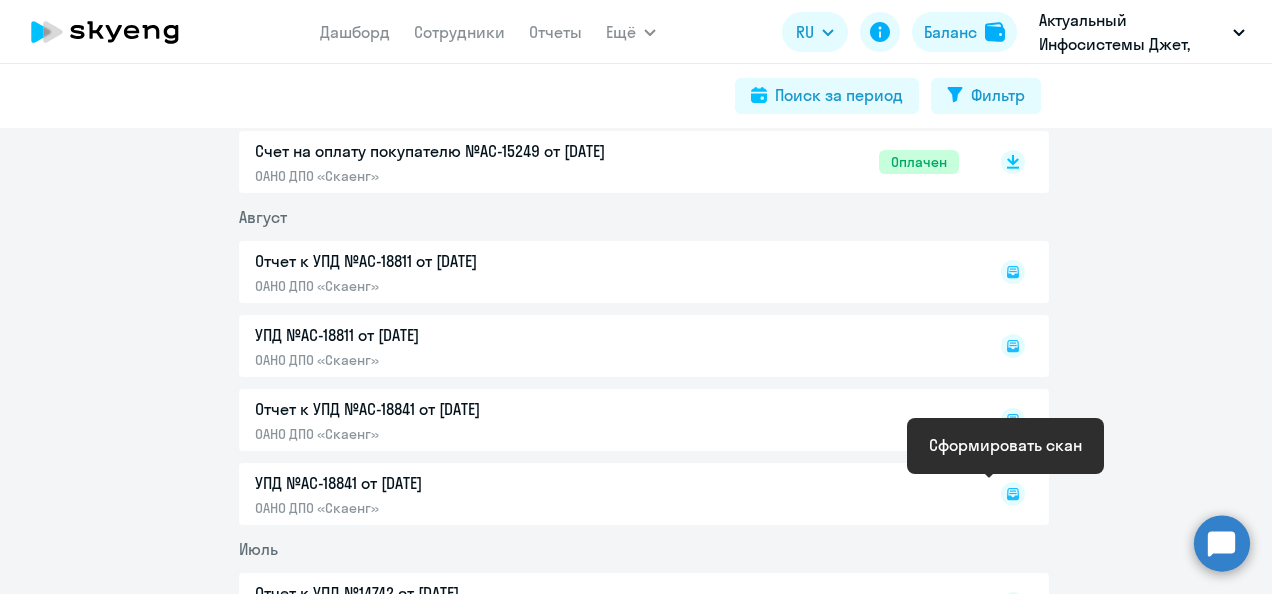 click 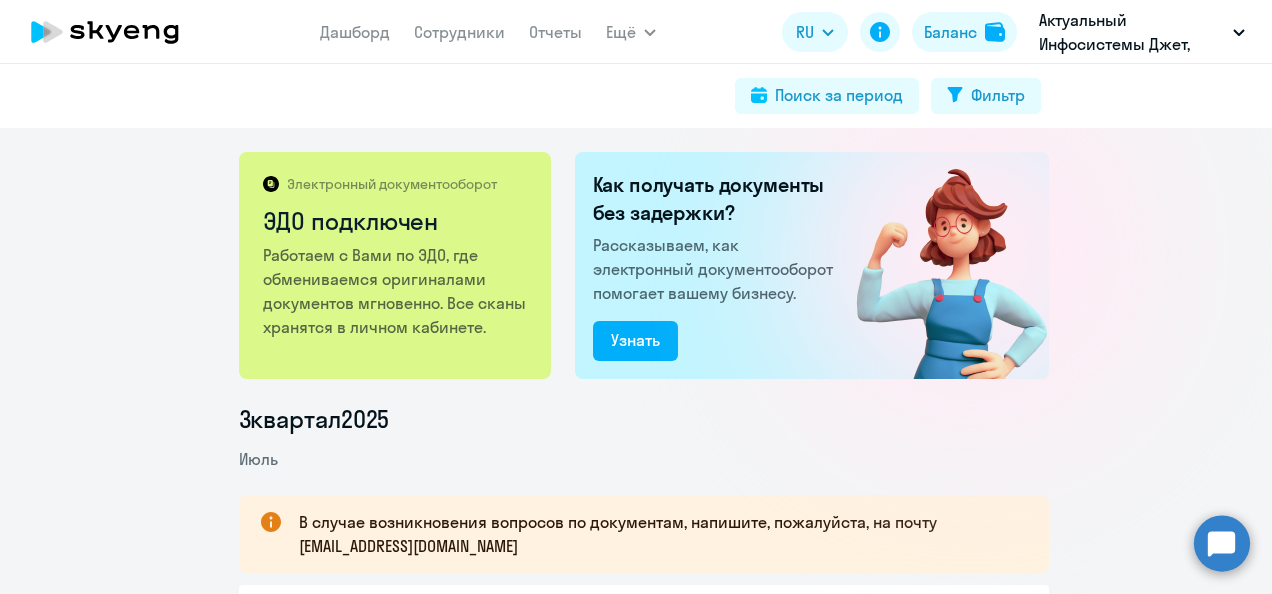 scroll, scrollTop: 0, scrollLeft: 0, axis: both 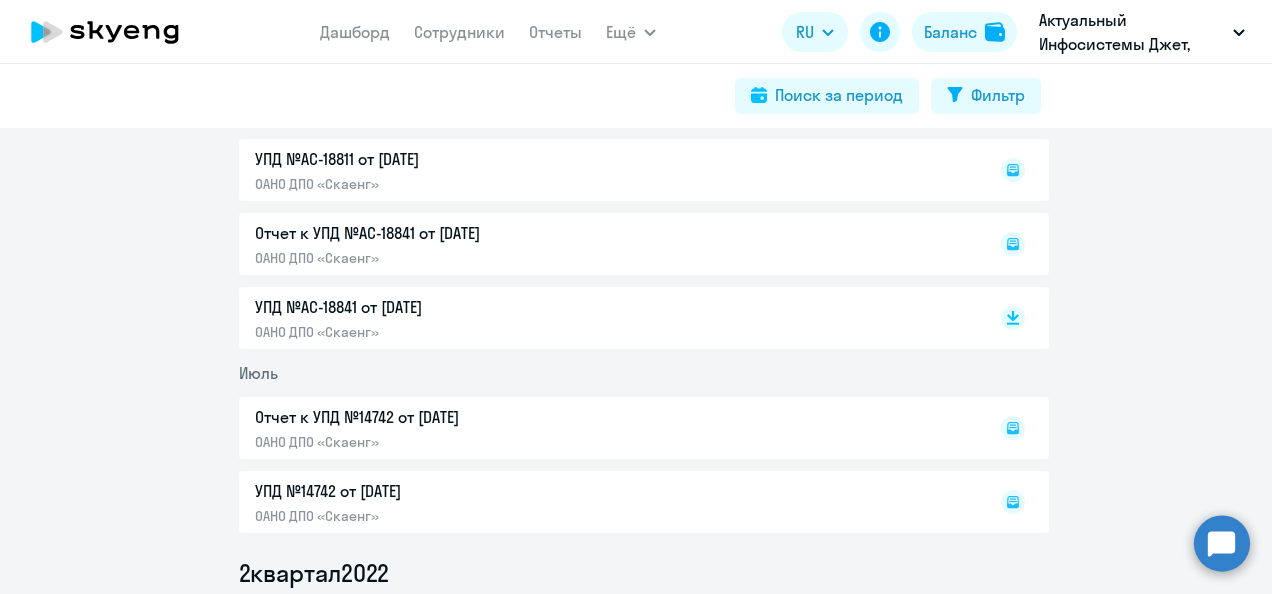 click on "УПД №AC-18841 от [DATE]" 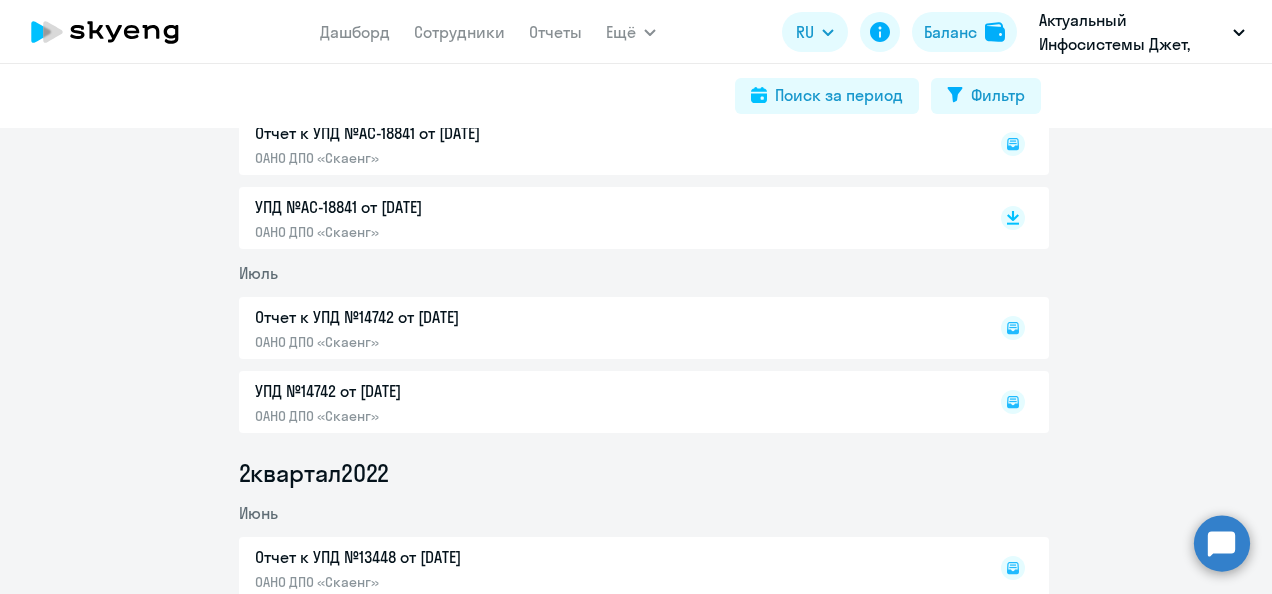 scroll, scrollTop: 11776, scrollLeft: 0, axis: vertical 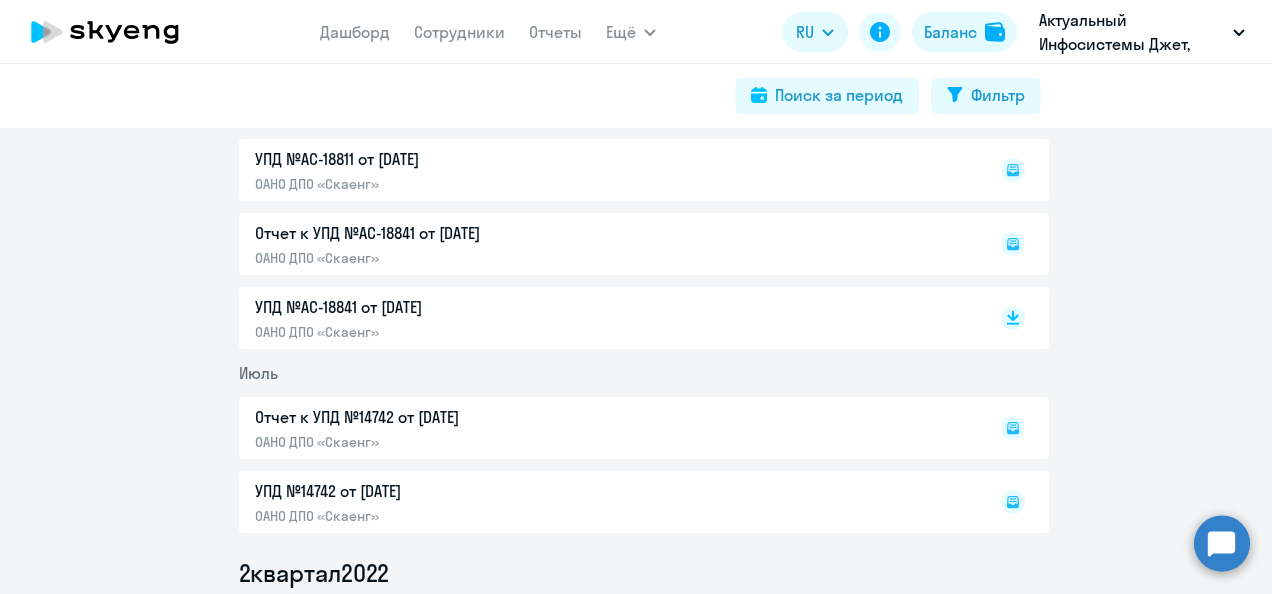 click 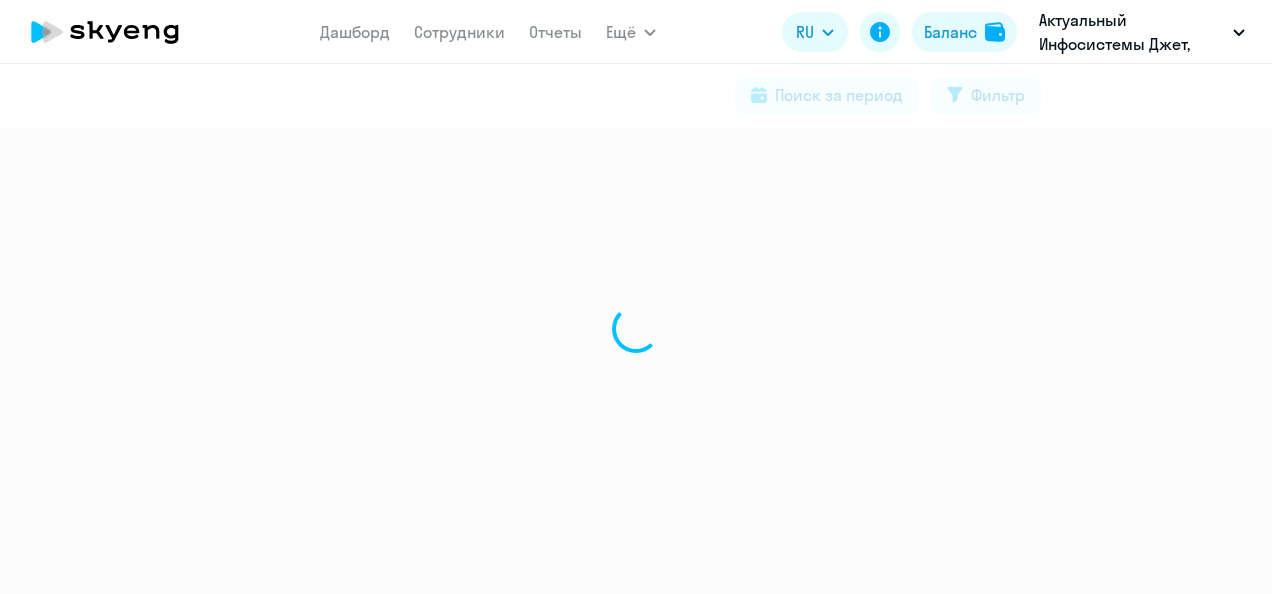 scroll, scrollTop: 0, scrollLeft: 0, axis: both 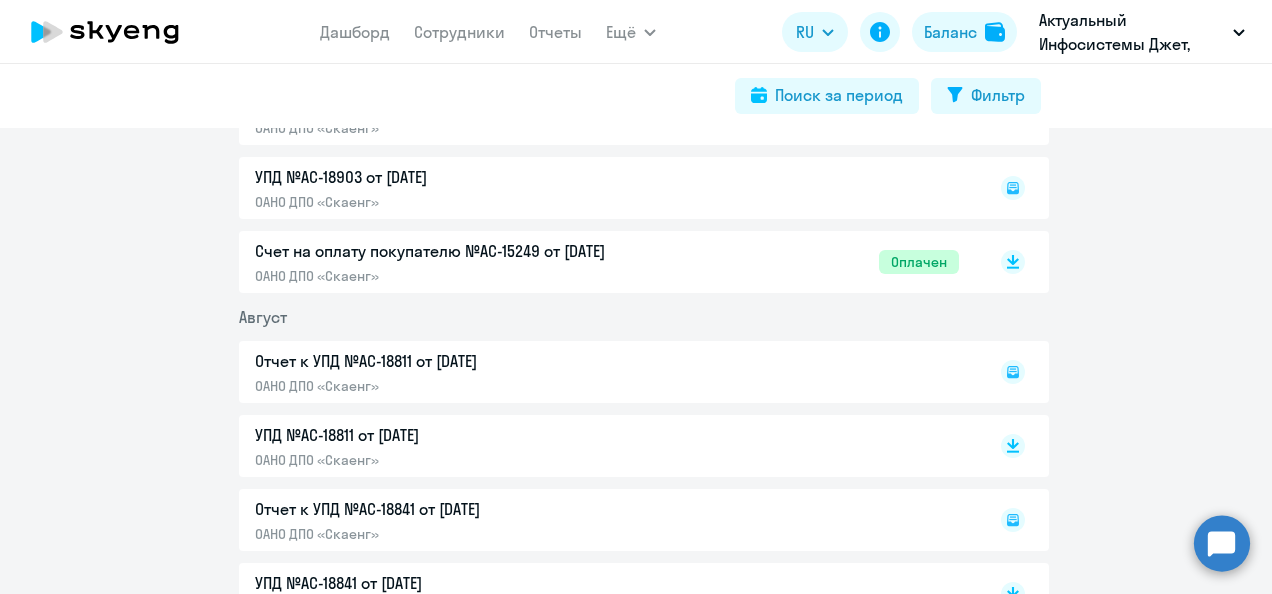click on "Отчет к УПД №AC-18811 от 31.08.2022  ОАНО ДПО «Скаенг»" 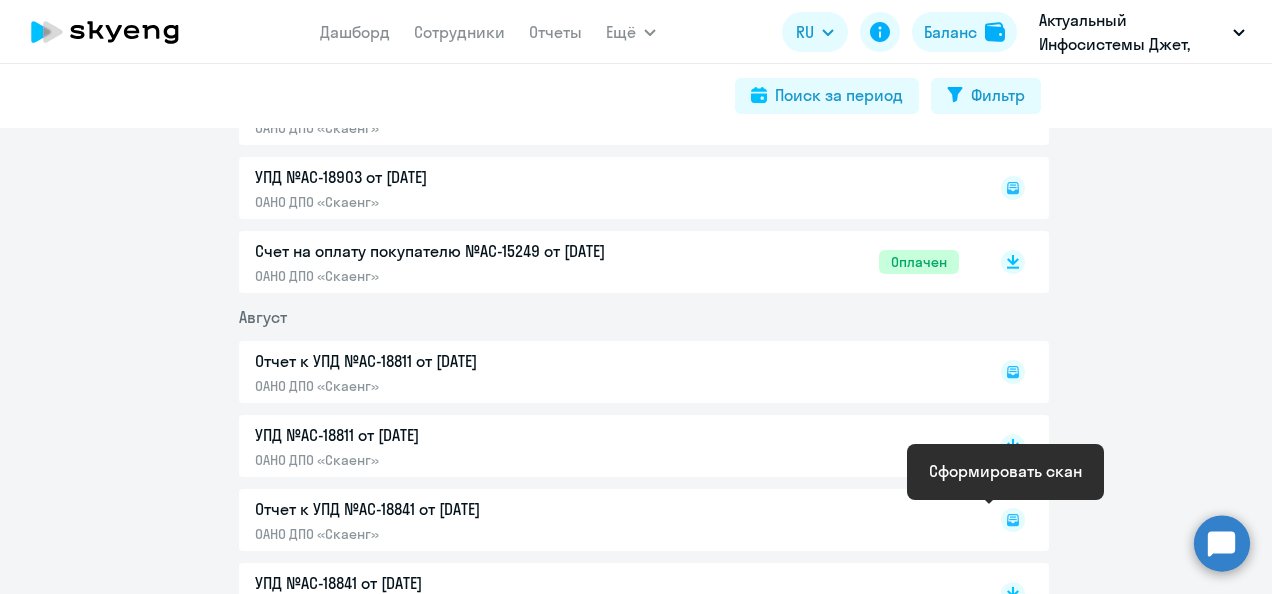 click 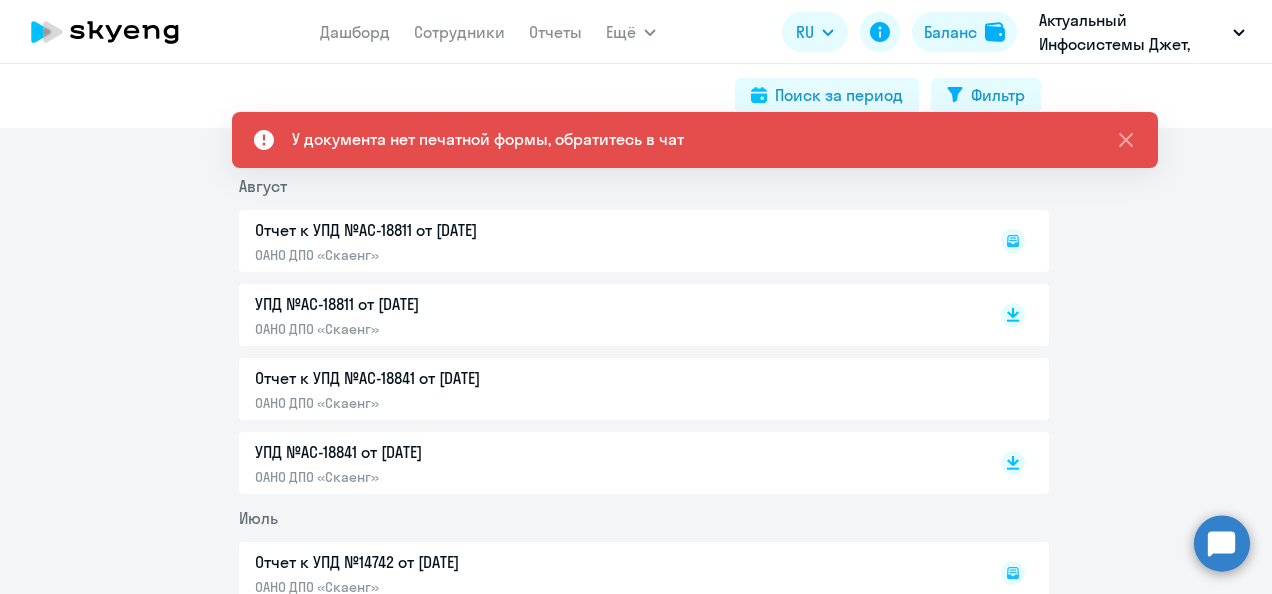 scroll, scrollTop: 11600, scrollLeft: 0, axis: vertical 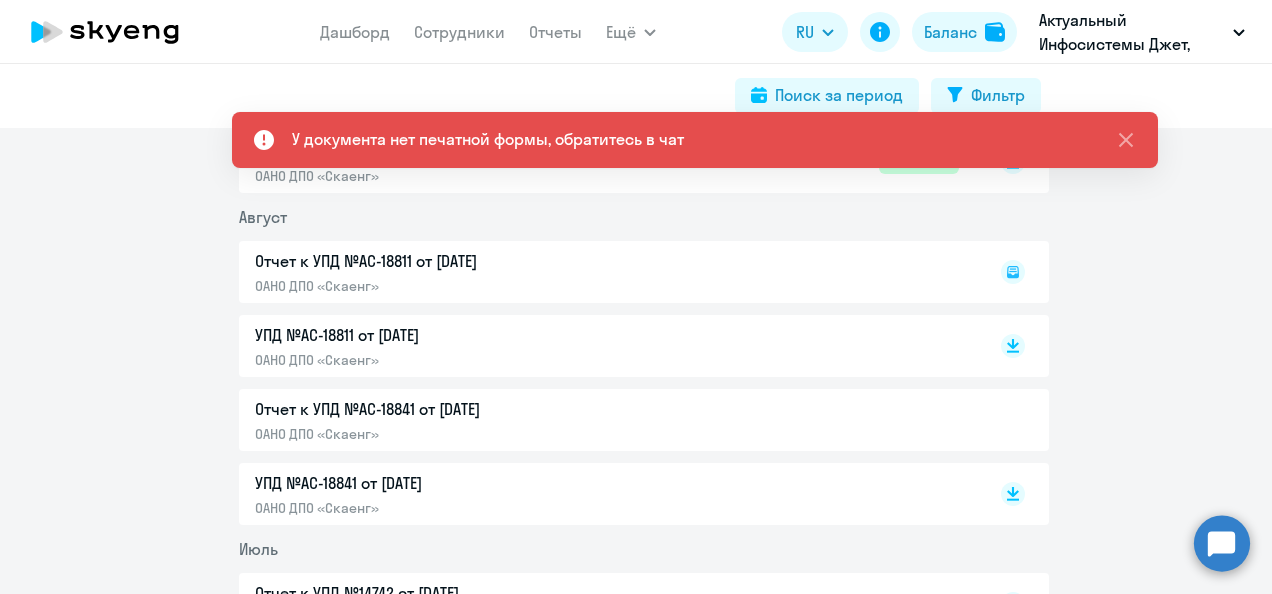 click 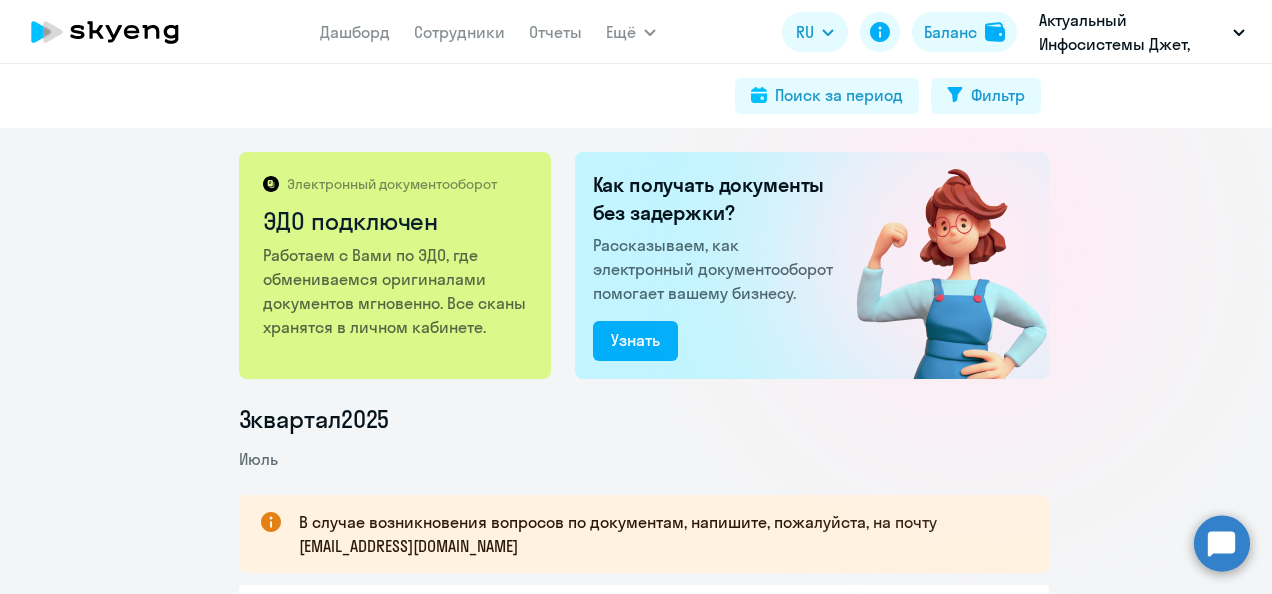 scroll, scrollTop: 0, scrollLeft: 0, axis: both 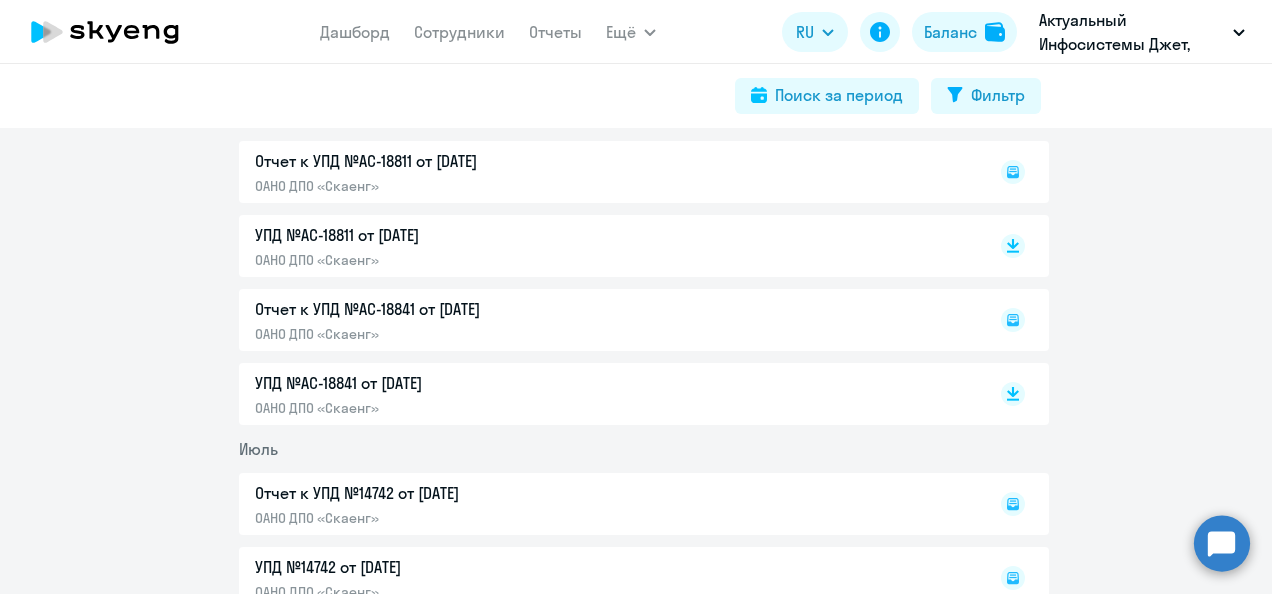click on "Отчет к УПД №AC-18841 от [DATE]  ОАНО ДПО «Скаенг»" 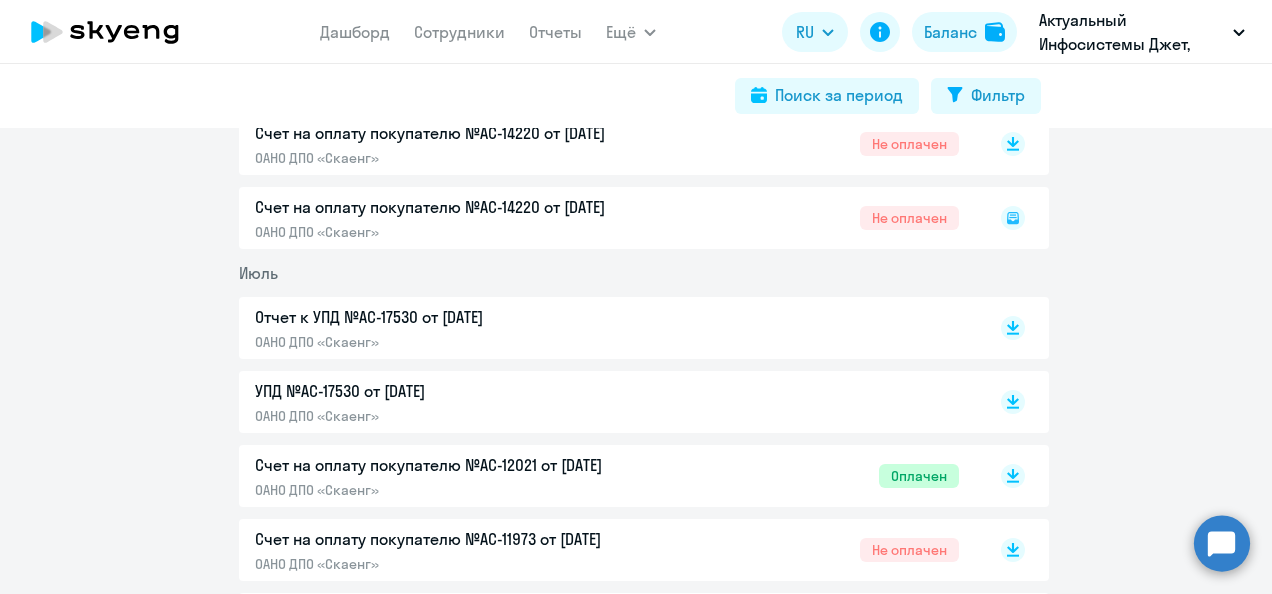 scroll, scrollTop: 7700, scrollLeft: 0, axis: vertical 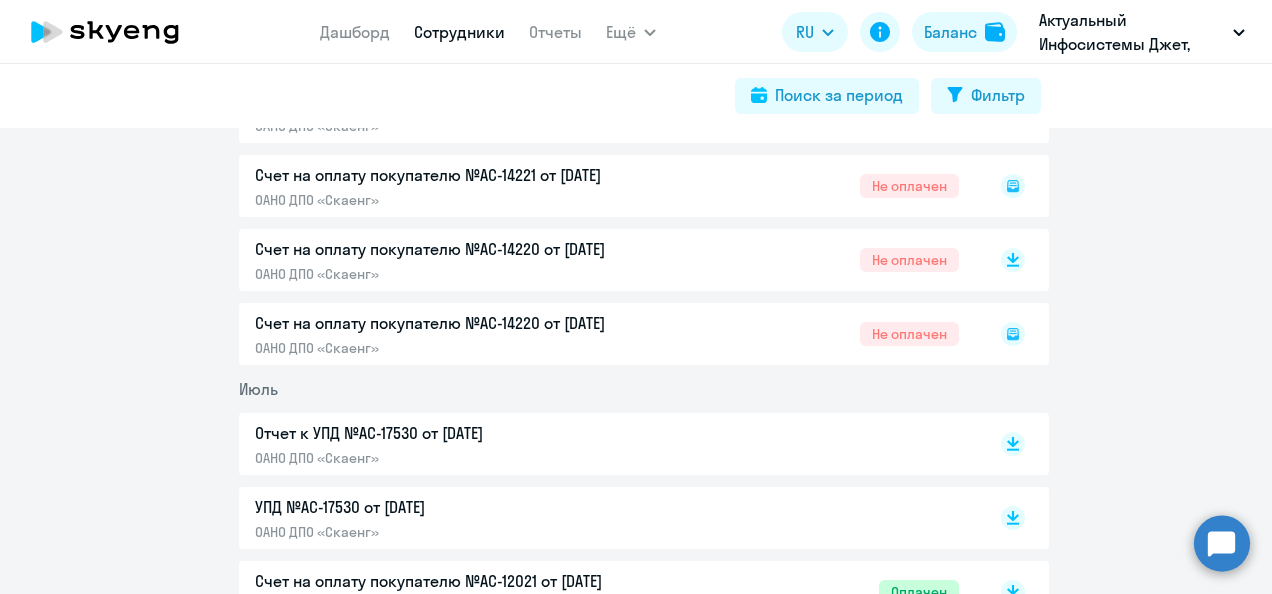 click on "Сотрудники" at bounding box center (459, 32) 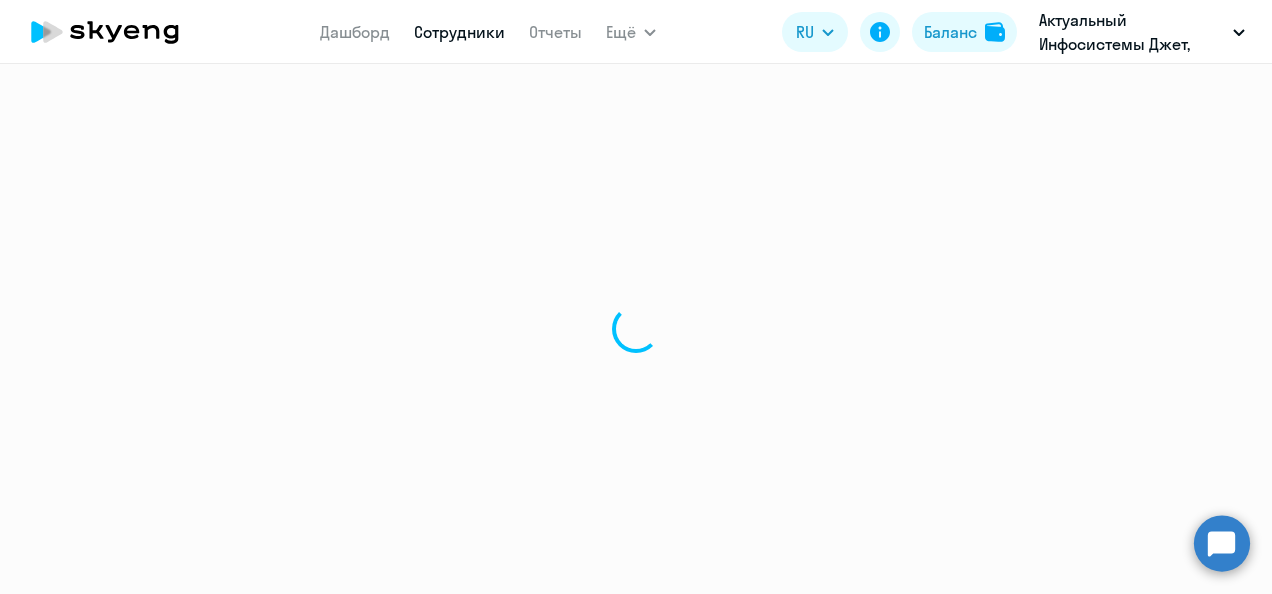 select on "30" 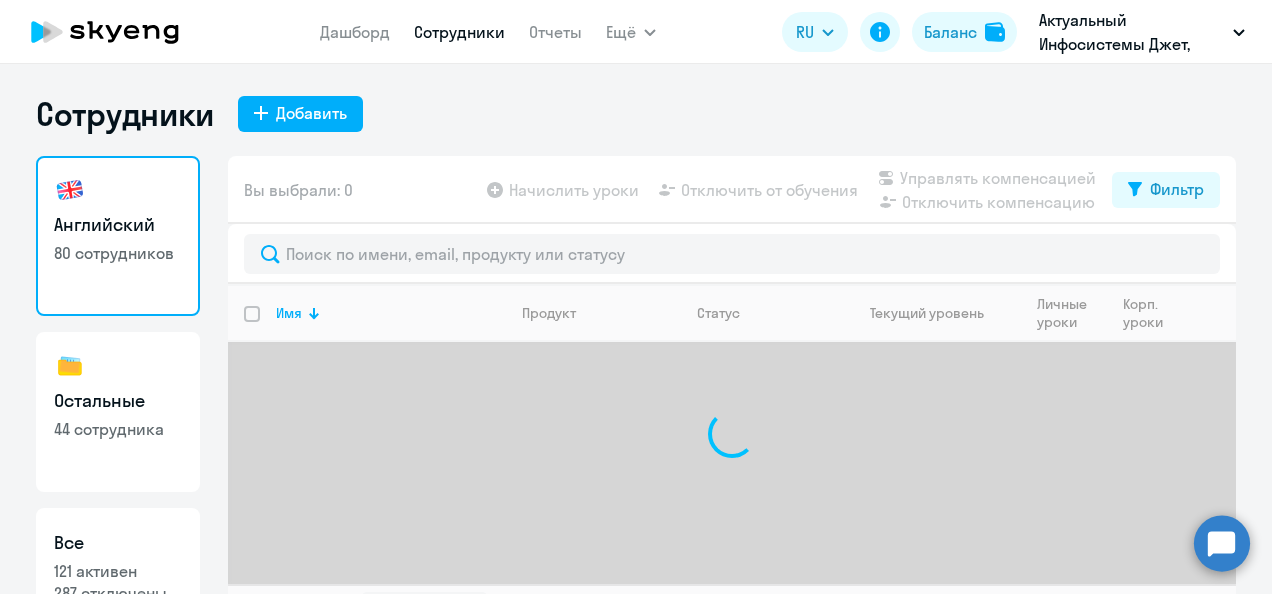 click 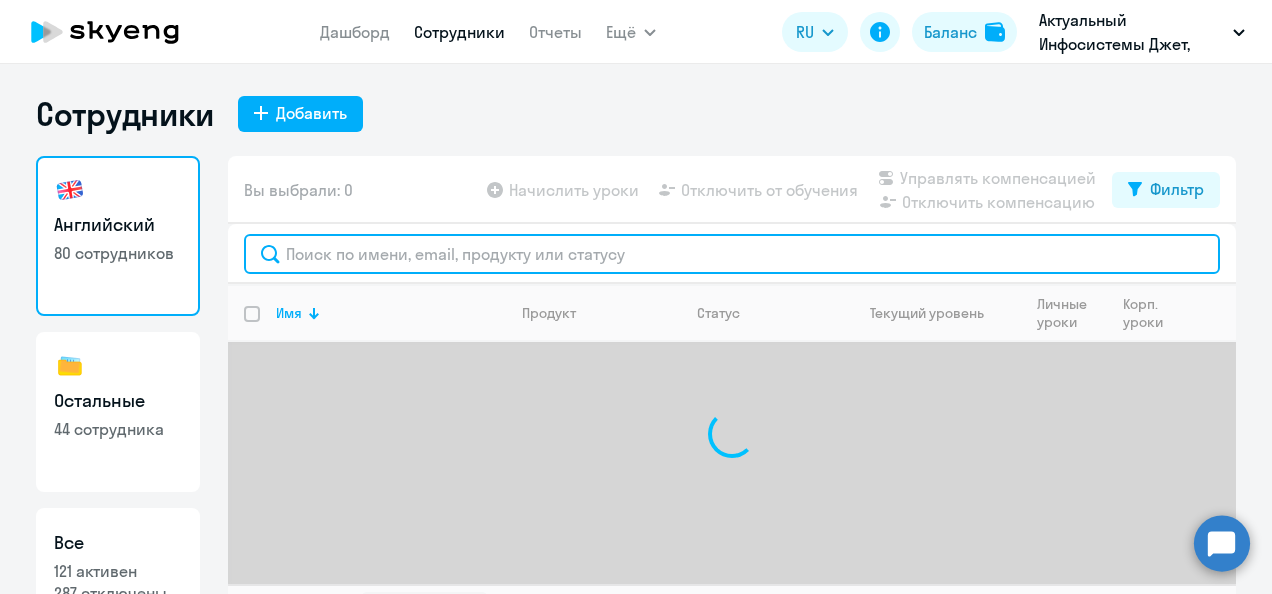 click 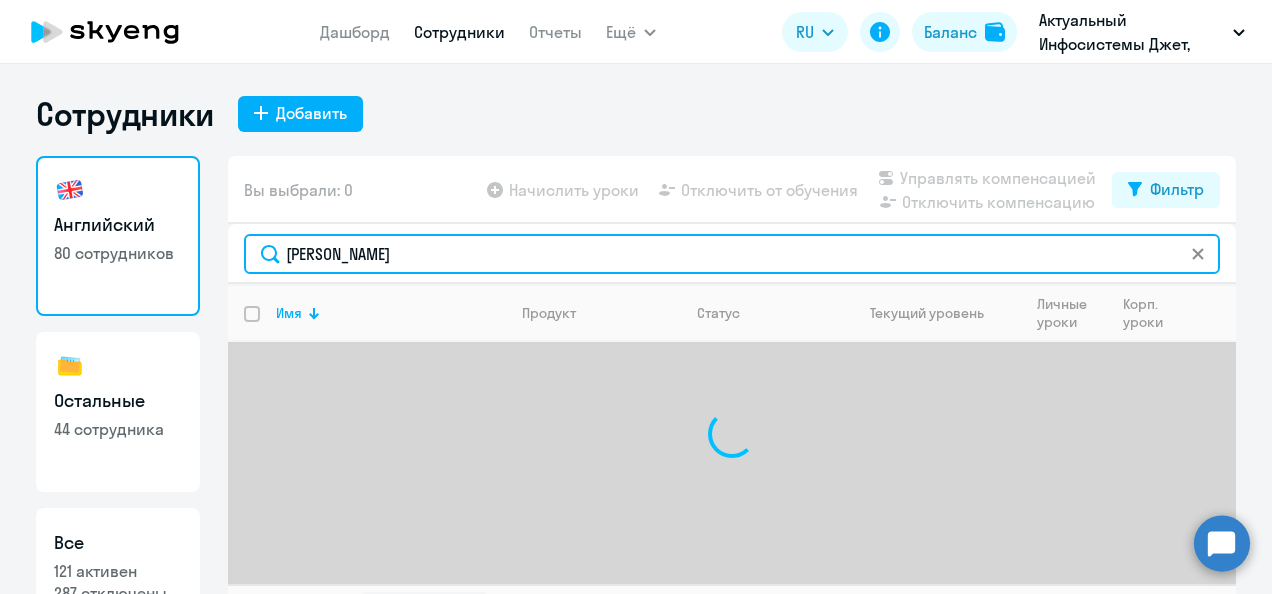 type on "[PERSON_NAME]" 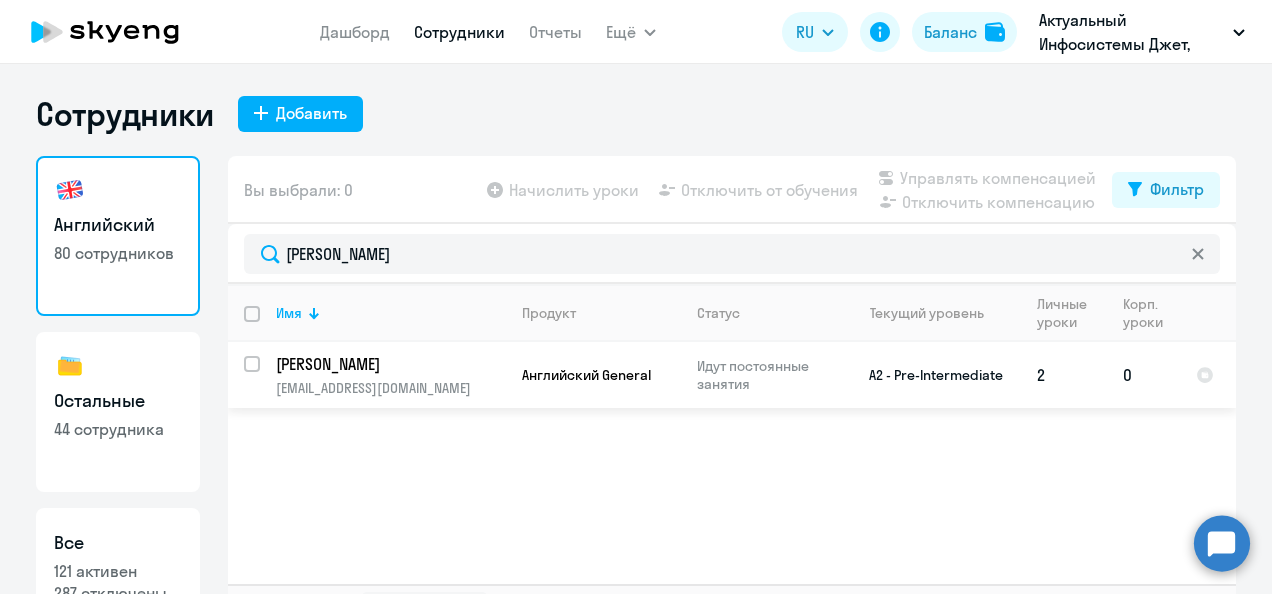 click on "[PERSON_NAME]" 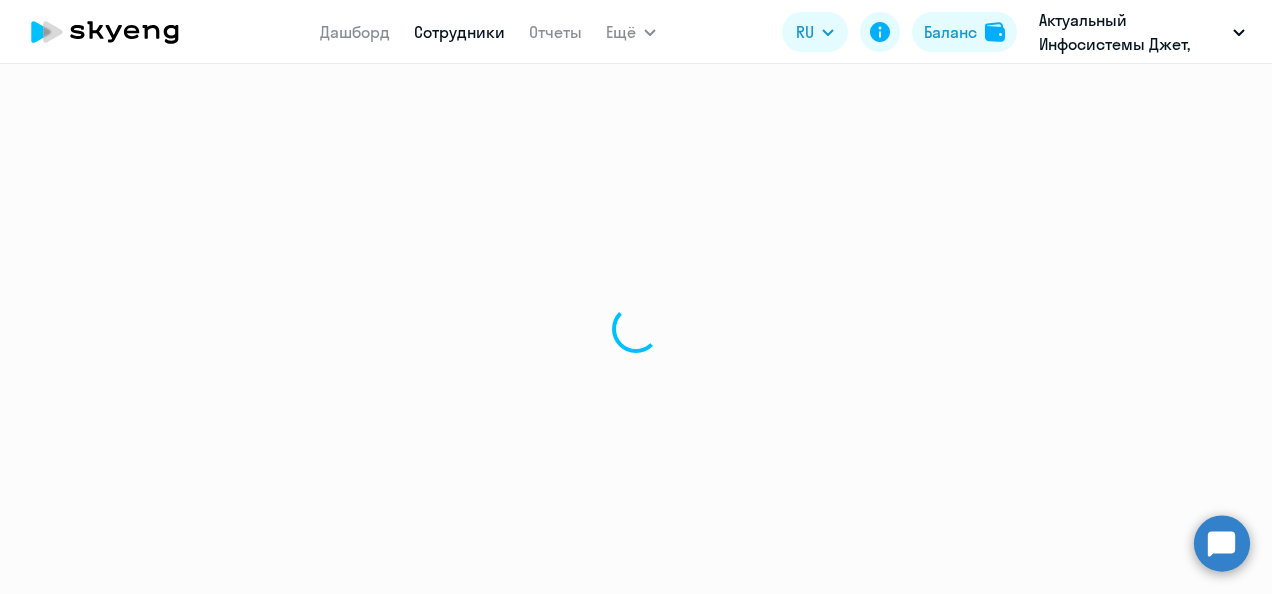 select on "english" 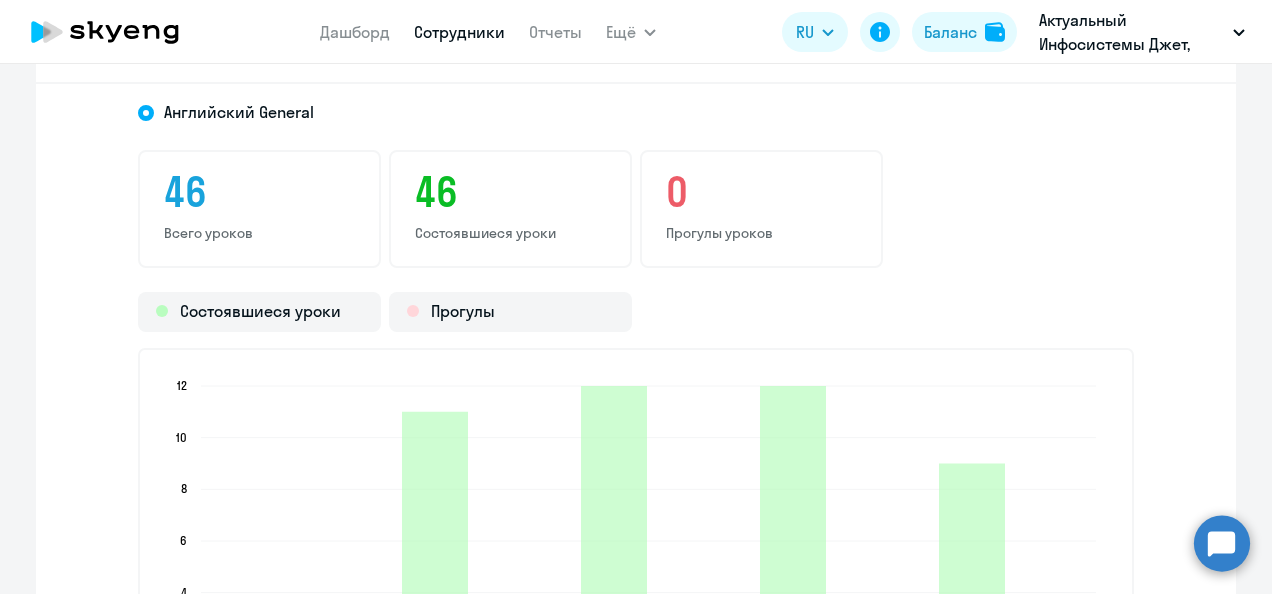 scroll, scrollTop: 2534, scrollLeft: 0, axis: vertical 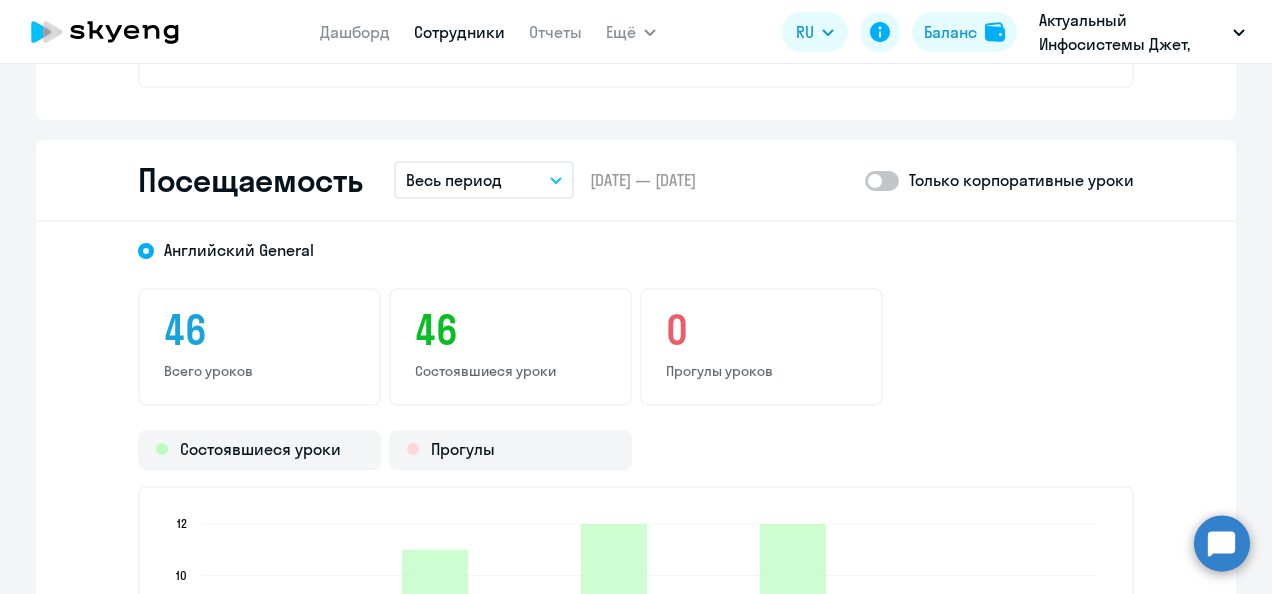 click on "Весь период" at bounding box center [484, 180] 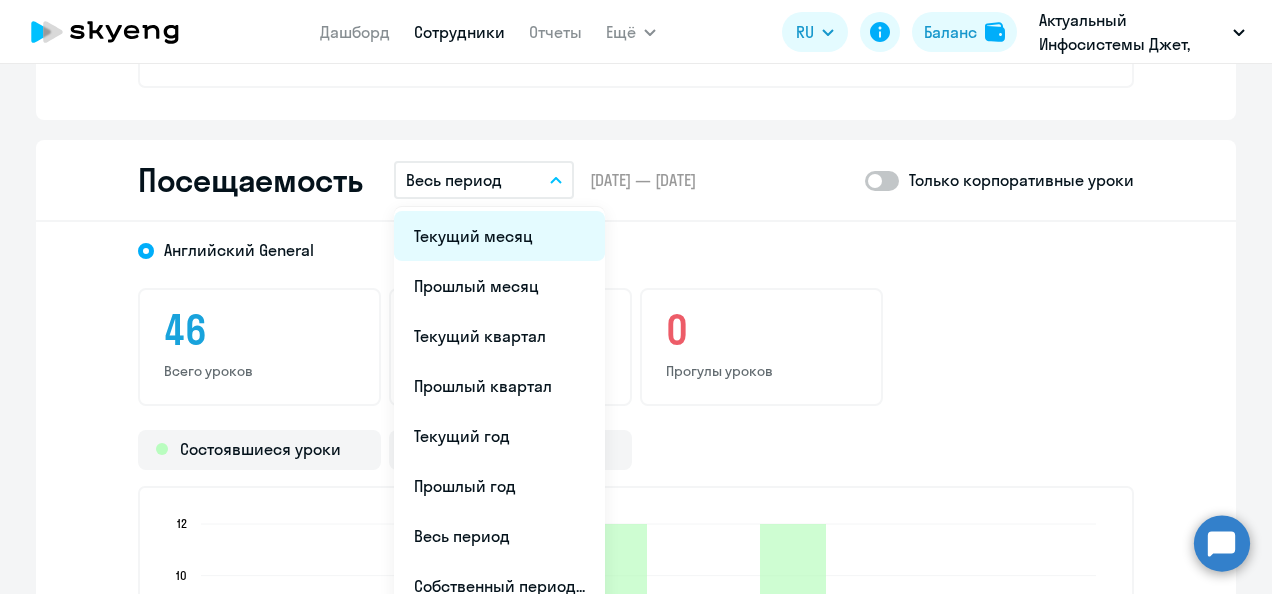click on "Текущий месяц" at bounding box center [499, 236] 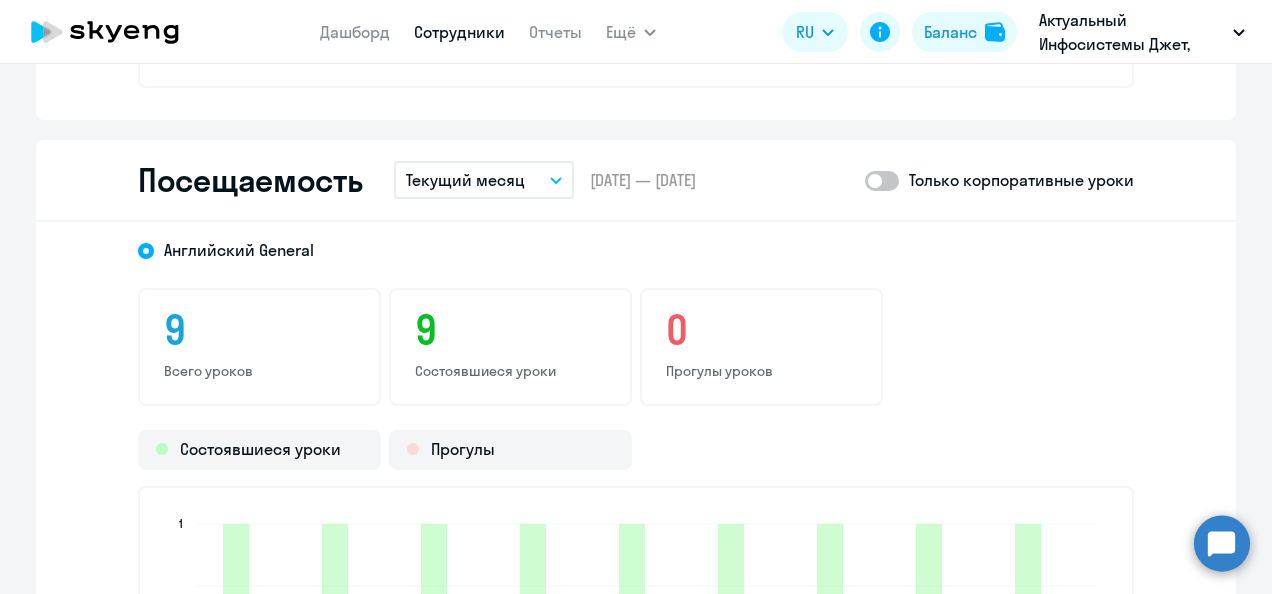 click on "Текущий месяц" at bounding box center (465, 180) 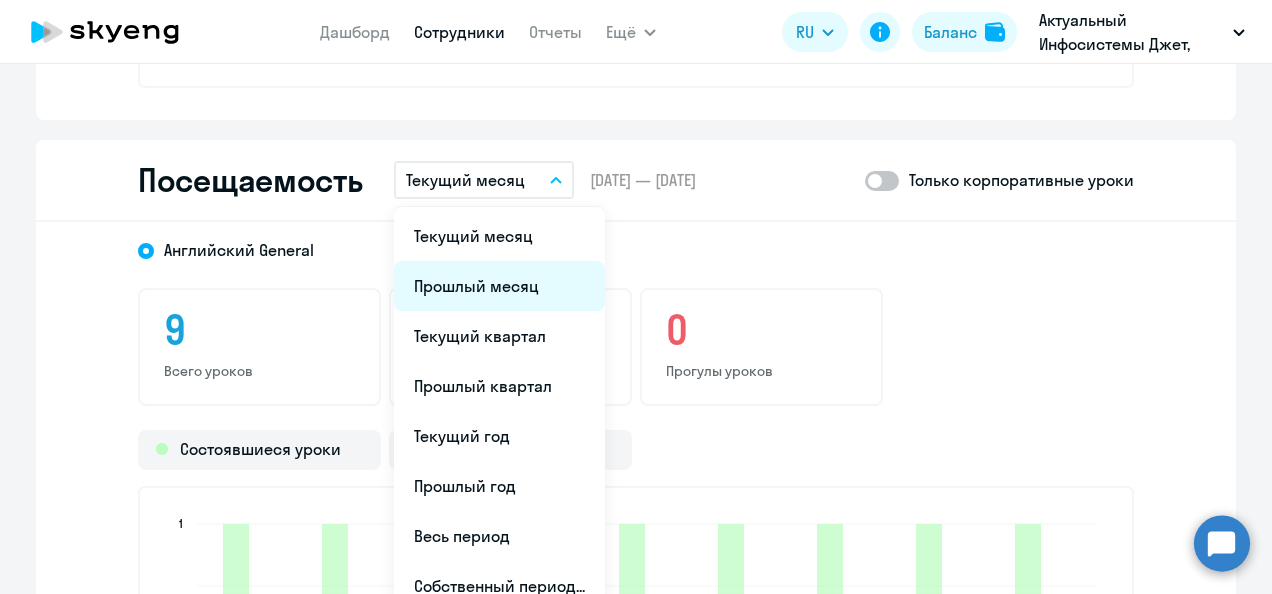 click on "Прошлый месяц" at bounding box center (499, 286) 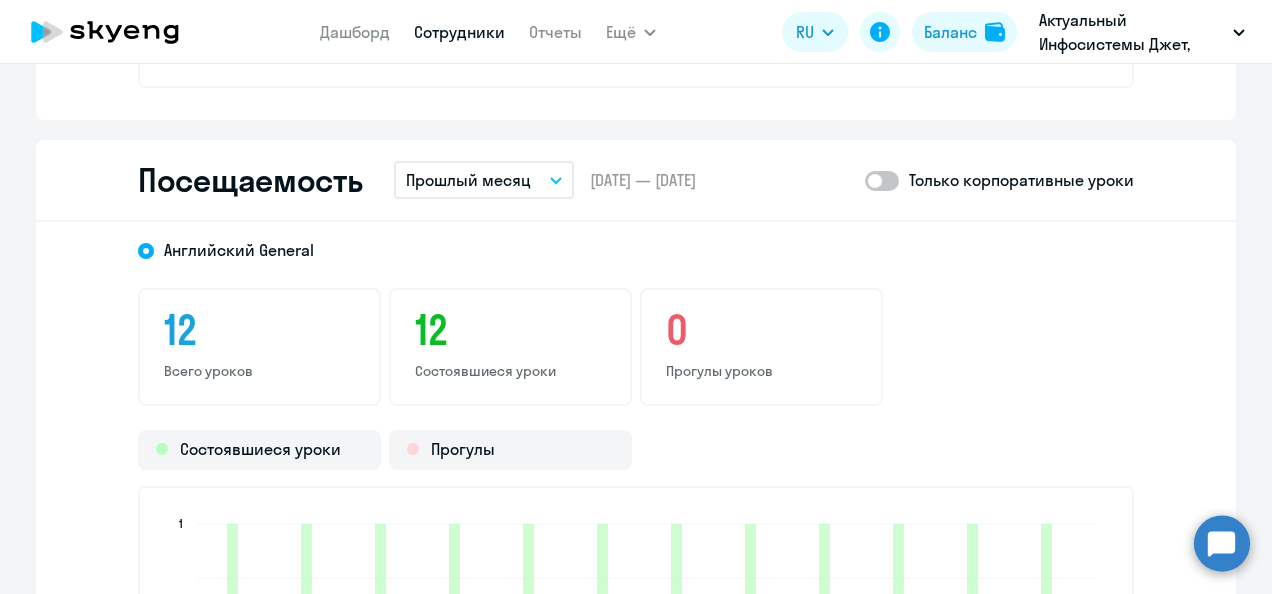 click on "Прошлый месяц" at bounding box center (468, 180) 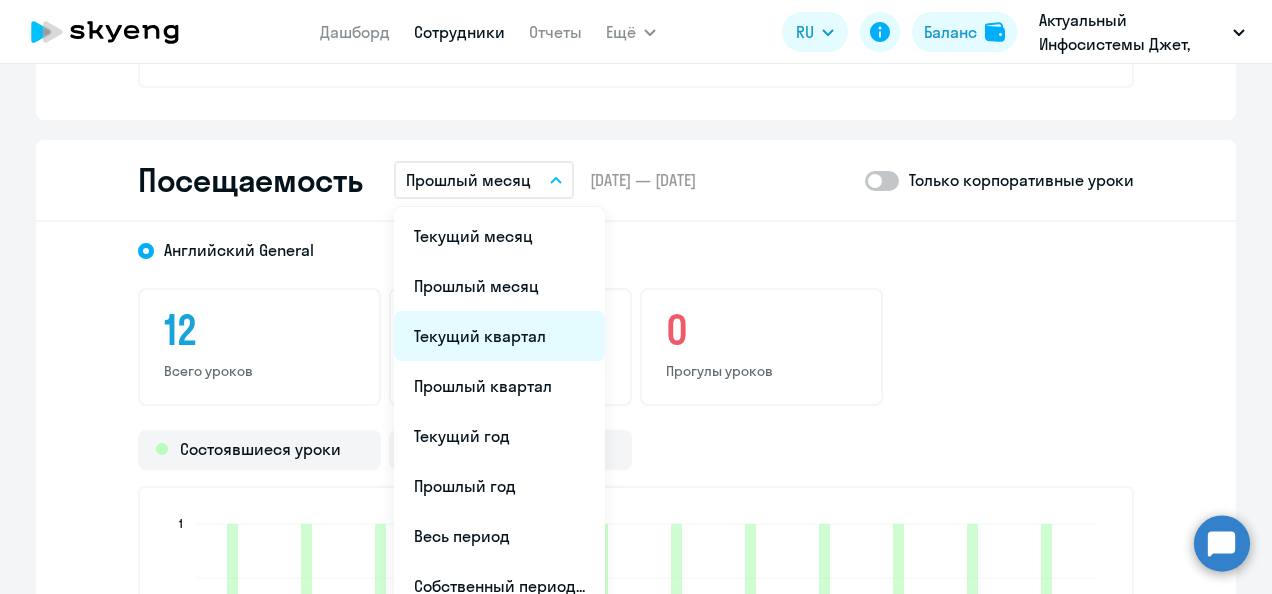 click on "Текущий квартал" at bounding box center (499, 336) 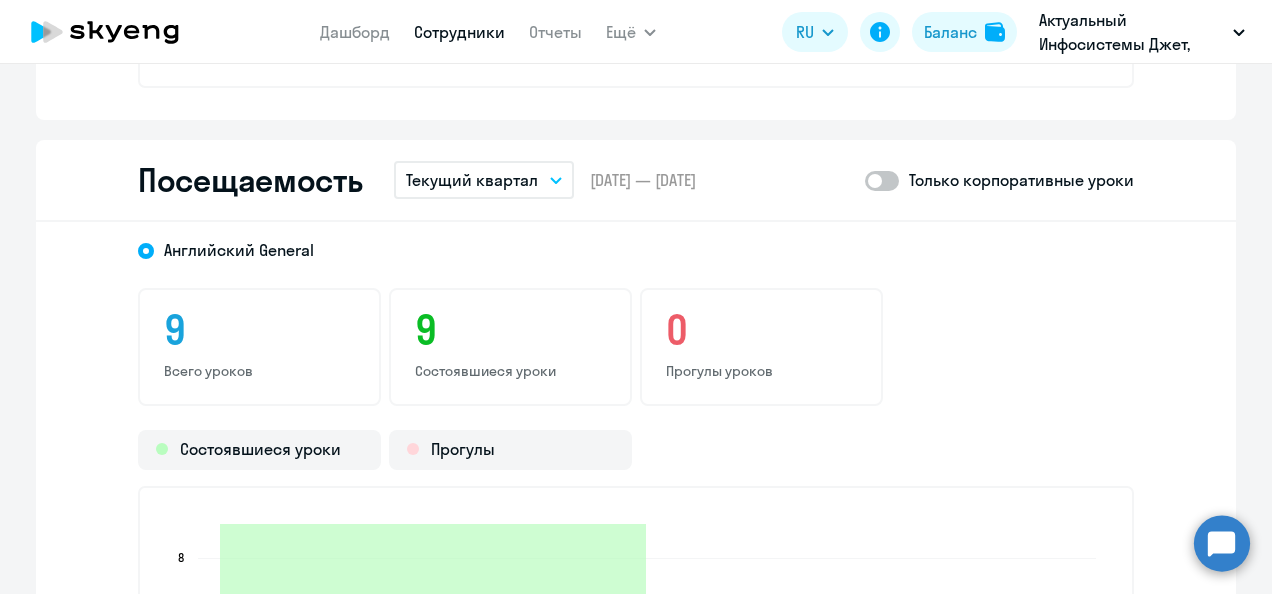 click on "Текущий квартал" at bounding box center [472, 180] 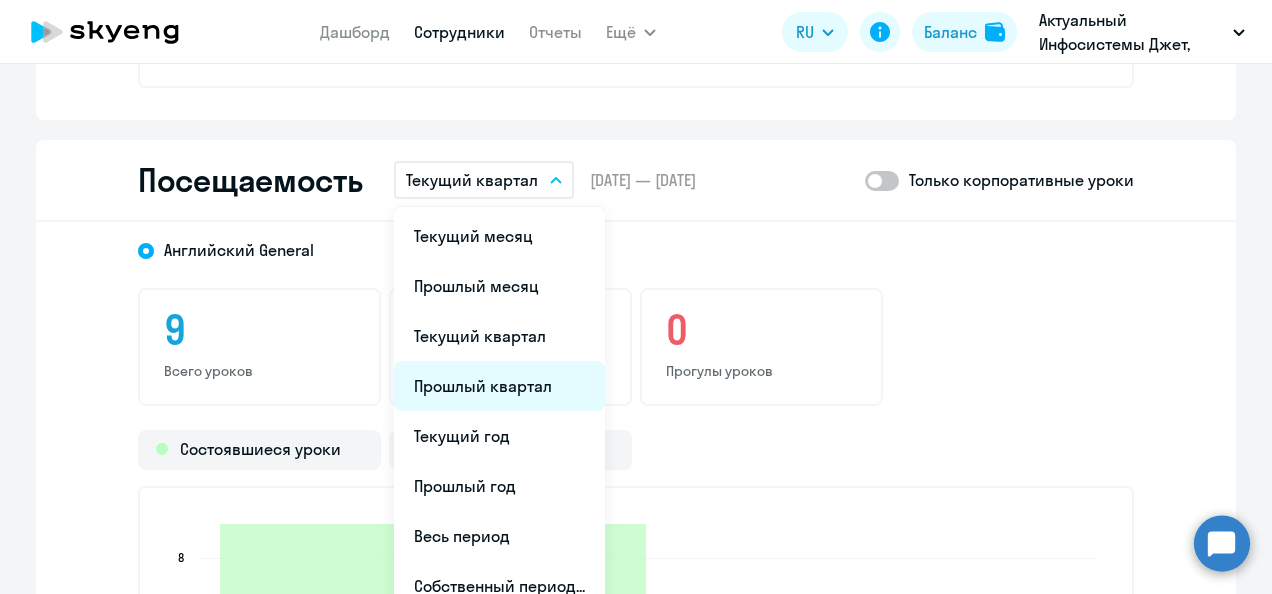 click on "Прошлый квартал" at bounding box center [499, 386] 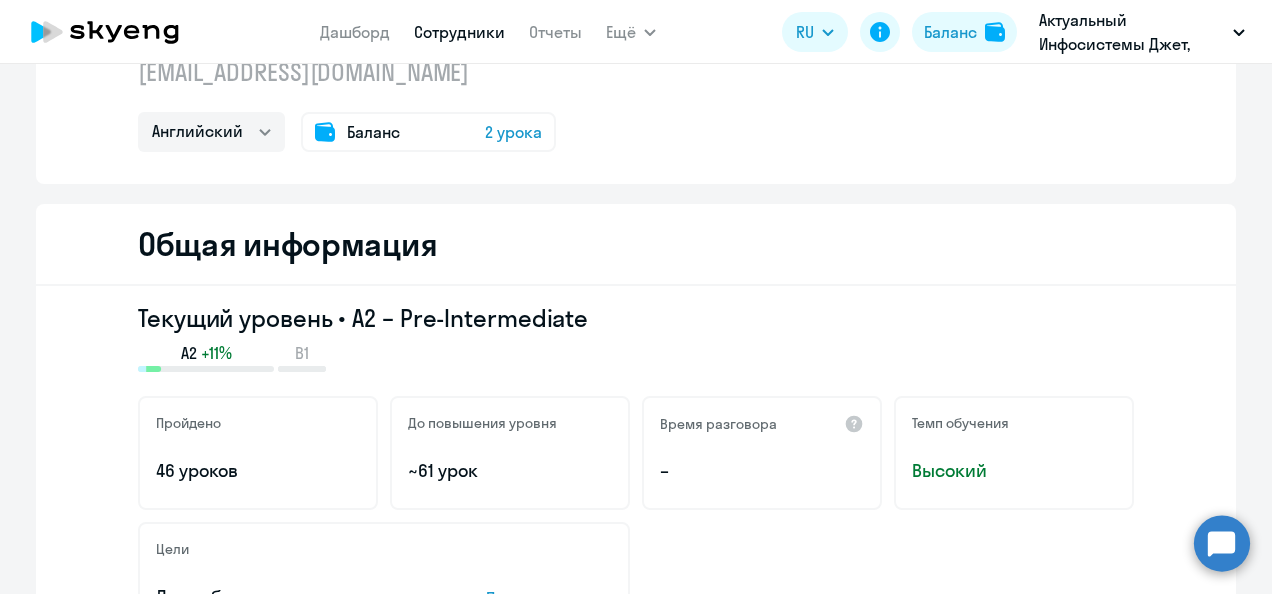 scroll, scrollTop: 0, scrollLeft: 0, axis: both 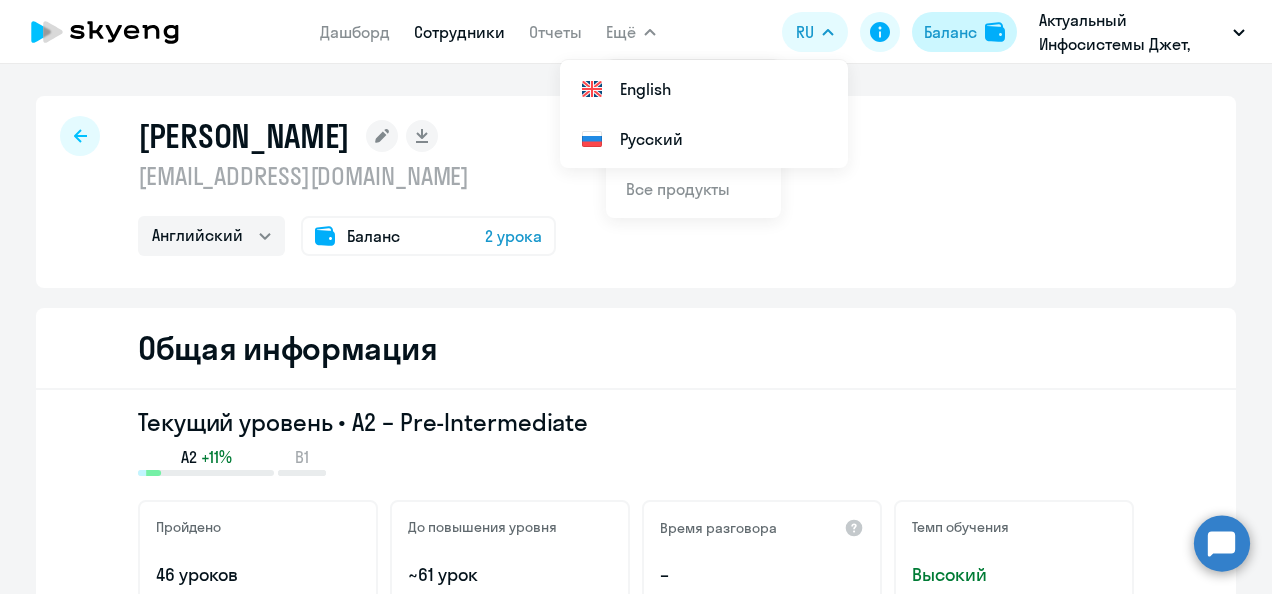 drag, startPoint x: 902, startPoint y: 30, endPoint x: 919, endPoint y: 36, distance: 18.027756 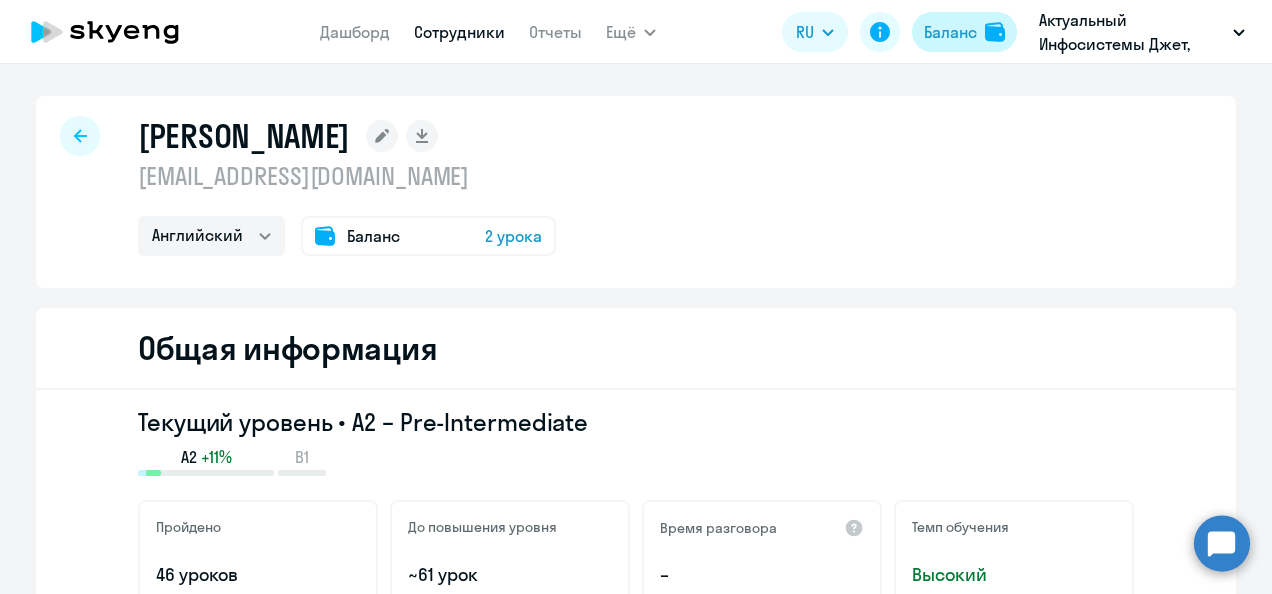 click on "Баланс" 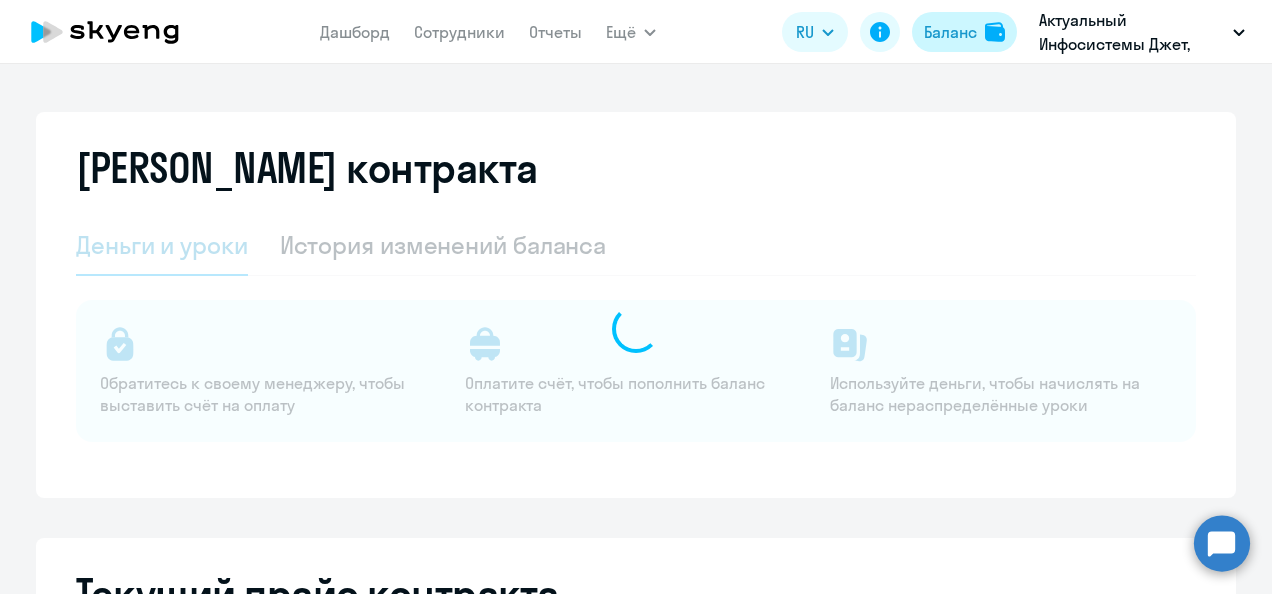 select on "english_adult_not_native_speaker" 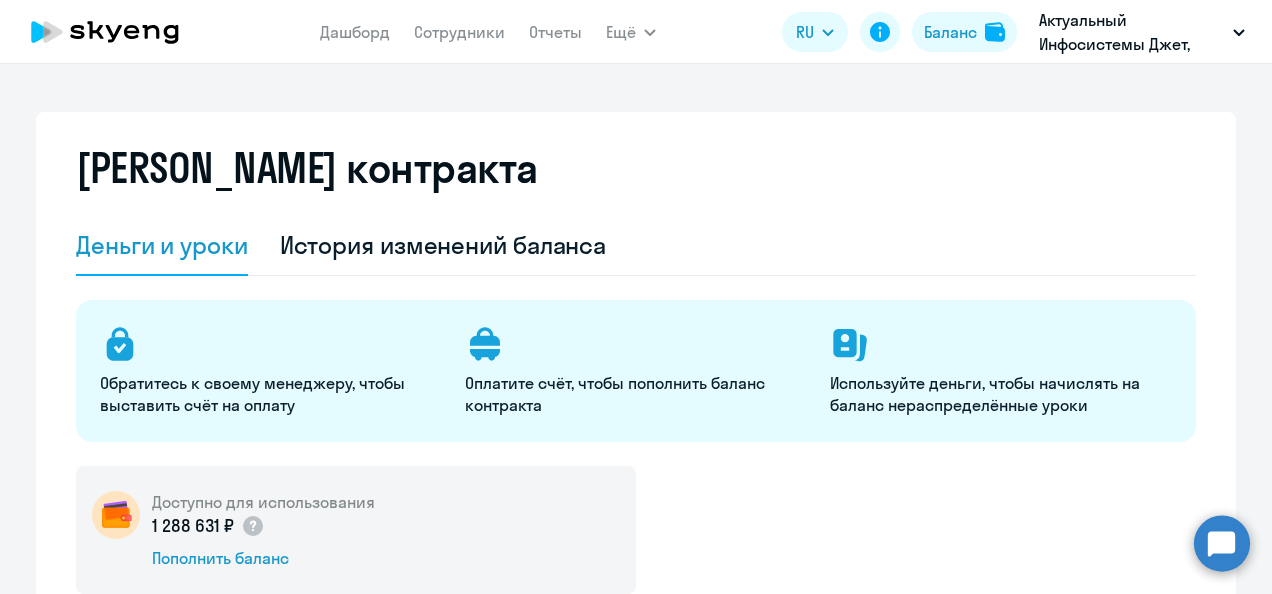 scroll, scrollTop: 200, scrollLeft: 0, axis: vertical 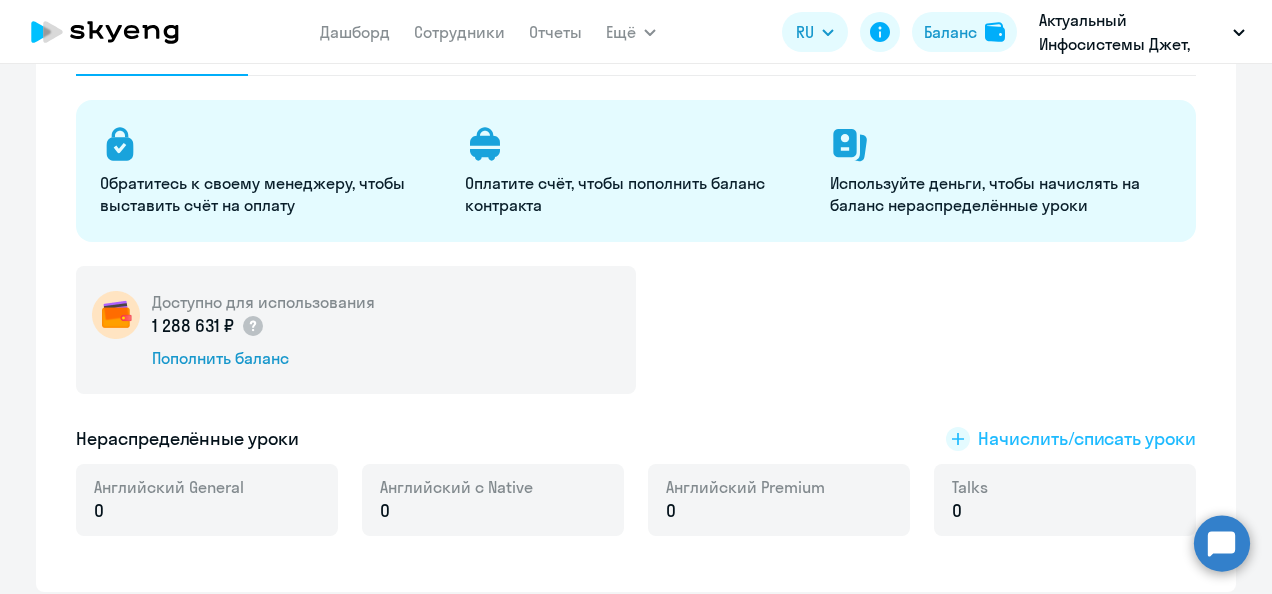 click on "Начислить/списать уроки" 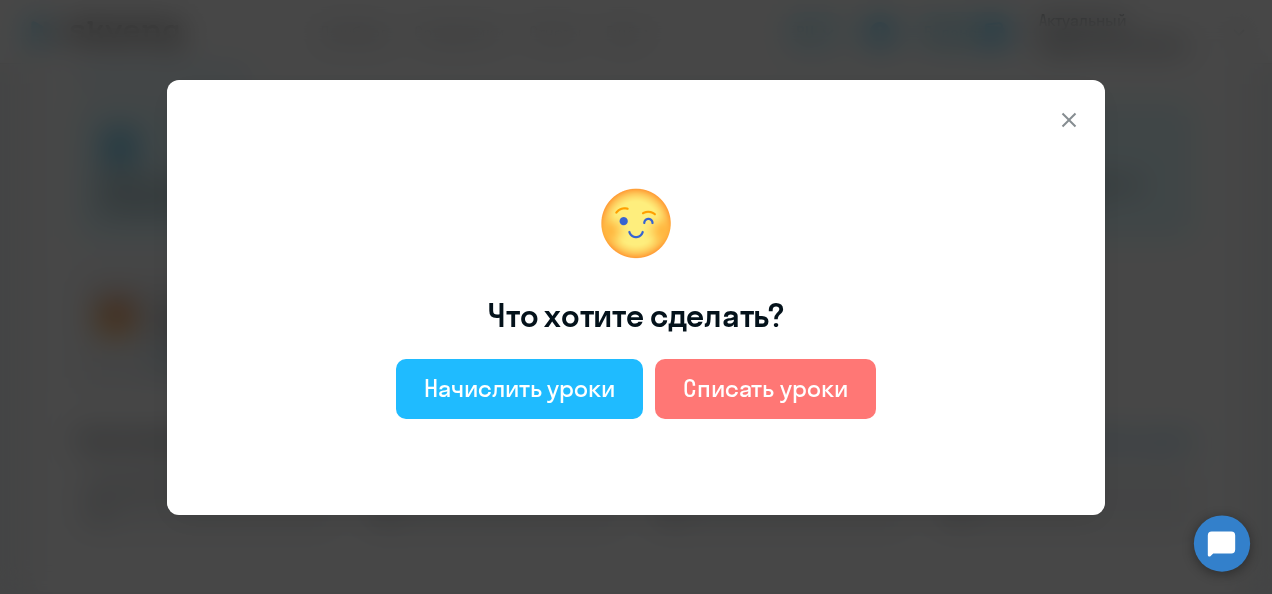 click on "Начислить уроки" at bounding box center (519, 388) 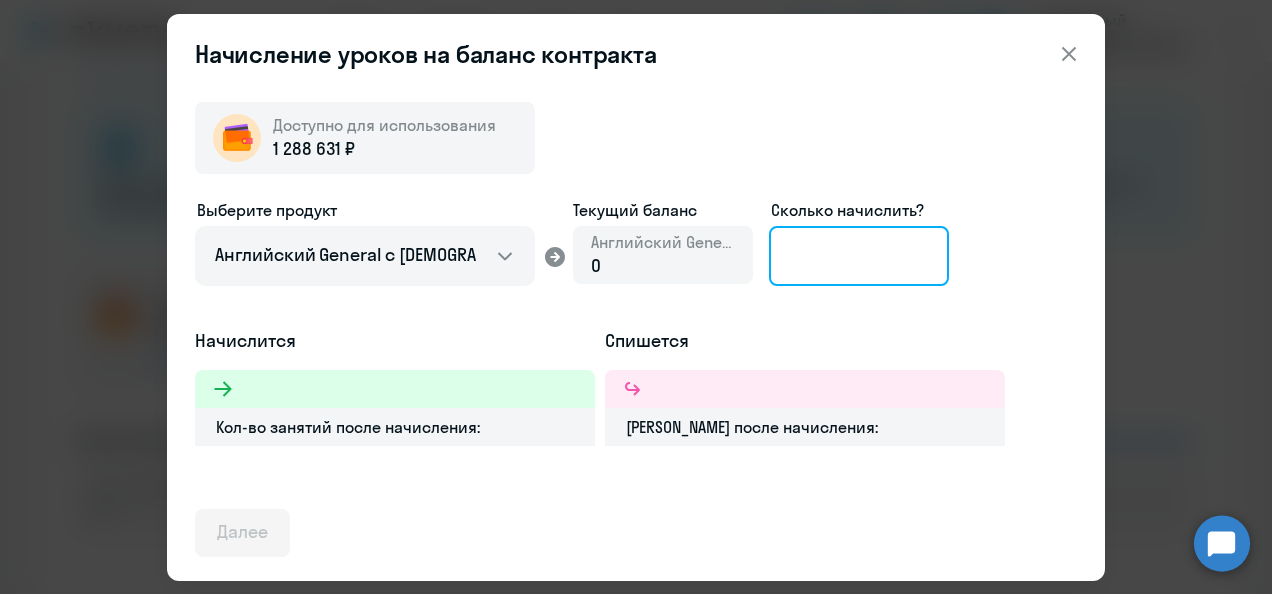 click 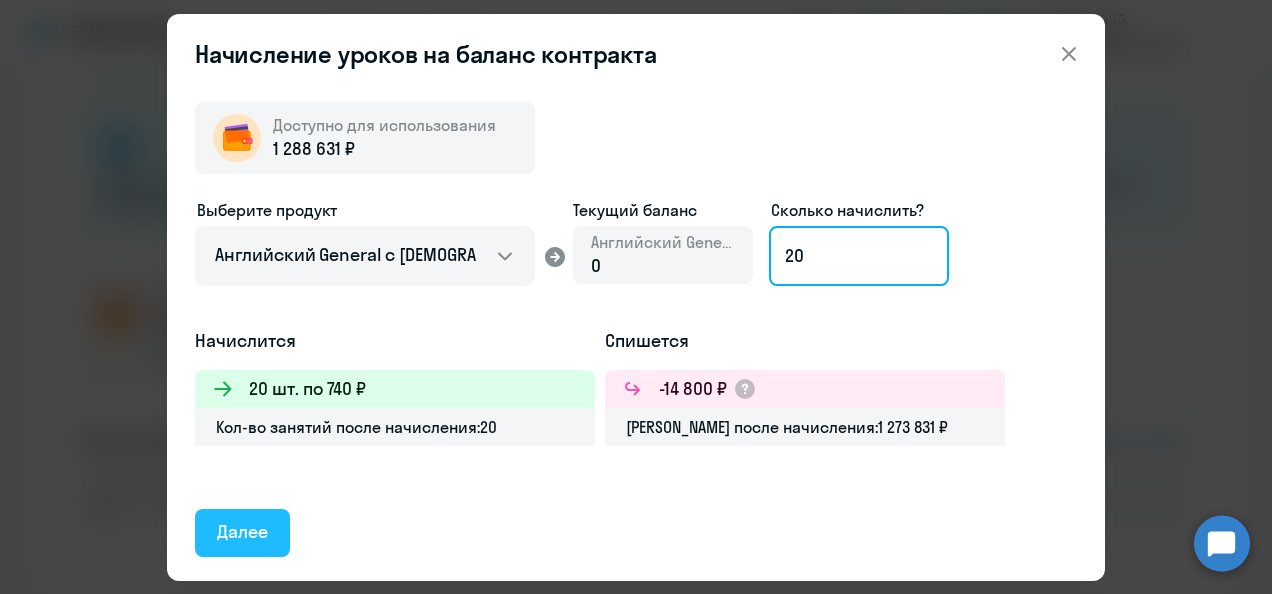 type on "20" 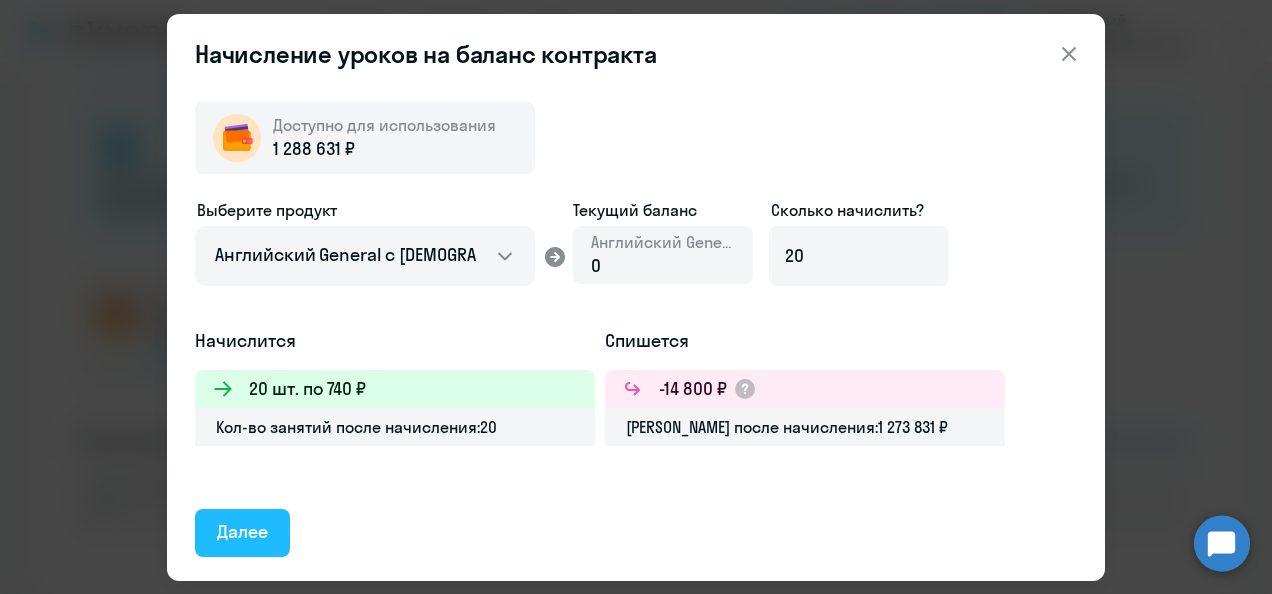 click on "Далее" 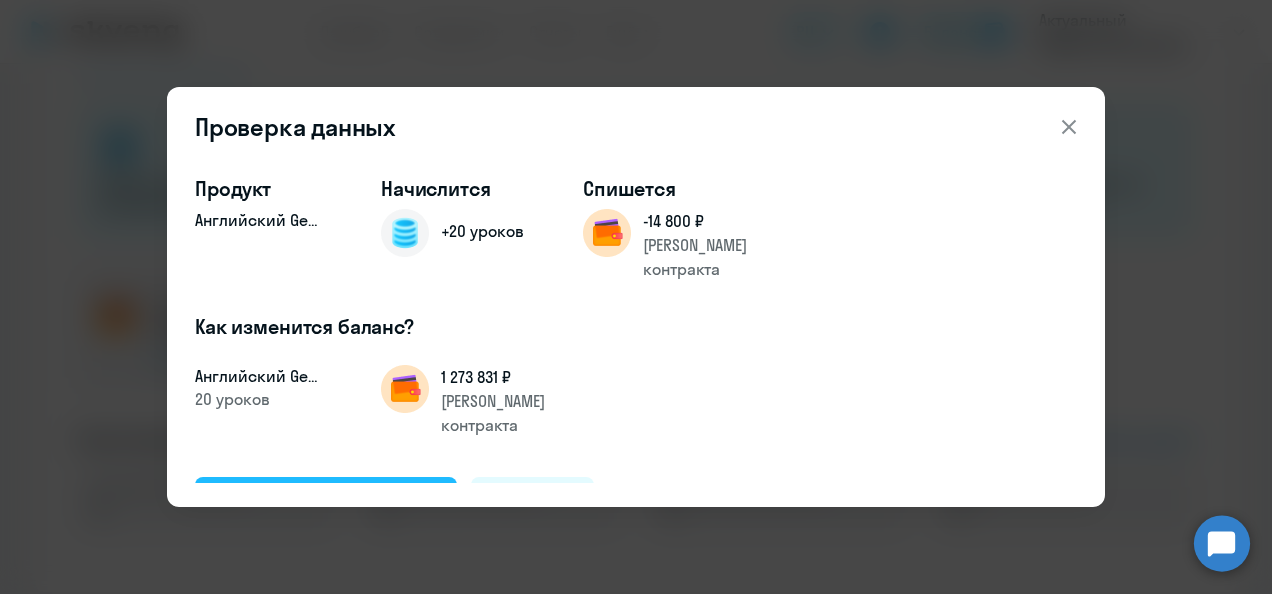click on "Подтвердить и начислить" at bounding box center [326, 500] 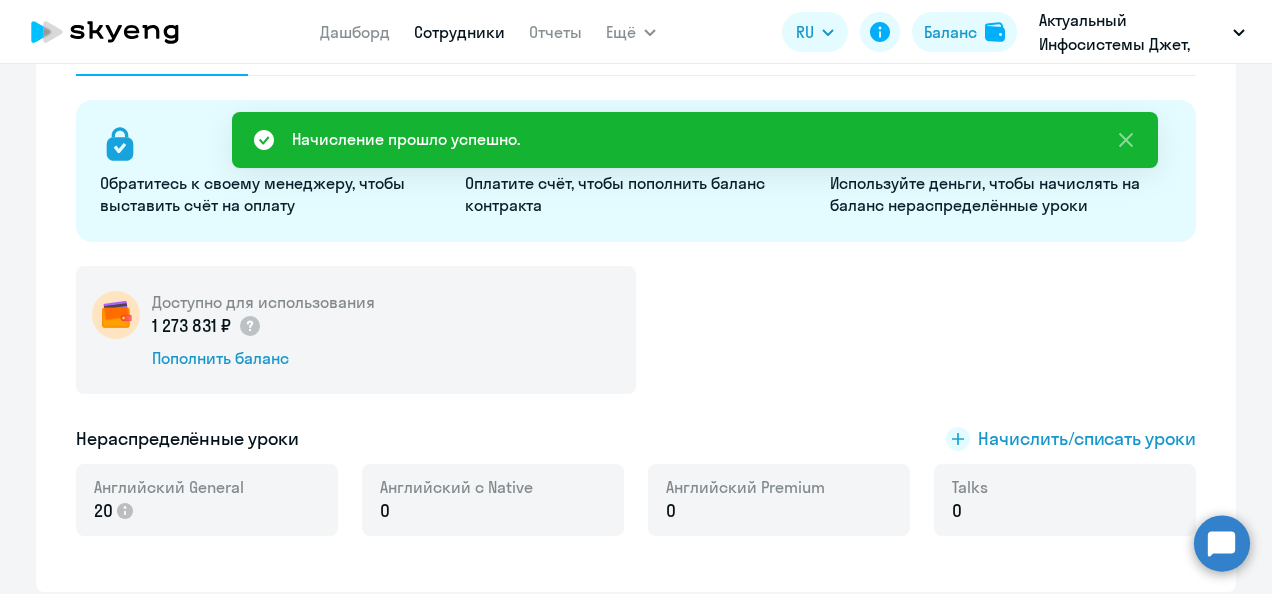 click on "Сотрудники" at bounding box center [459, 32] 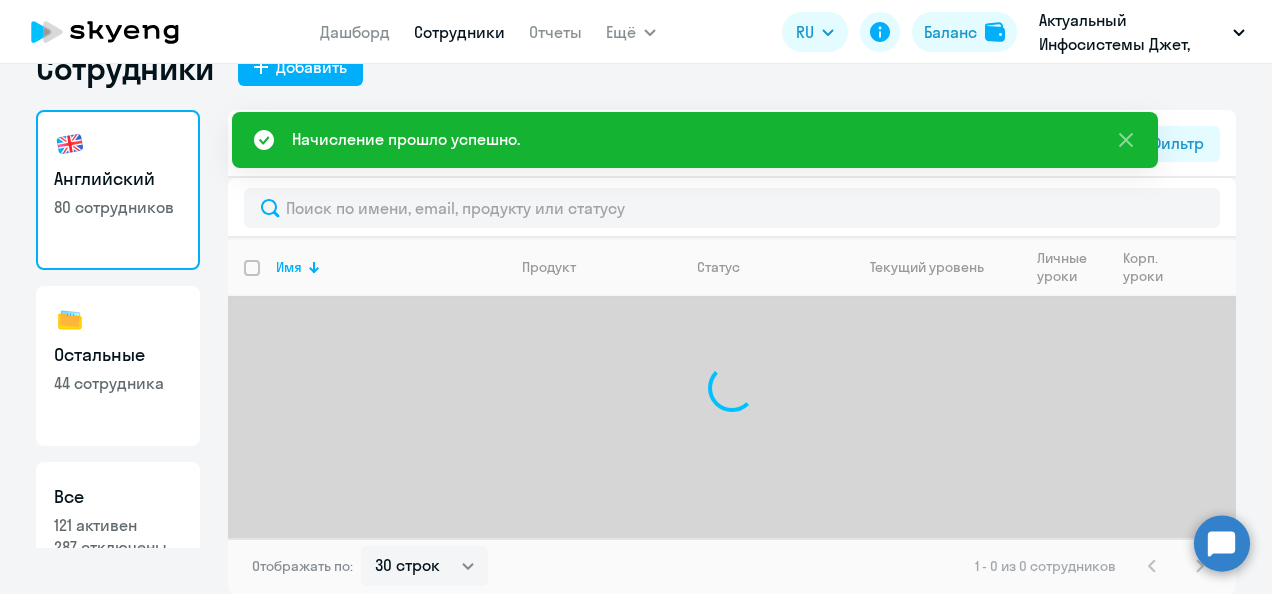 scroll, scrollTop: 0, scrollLeft: 0, axis: both 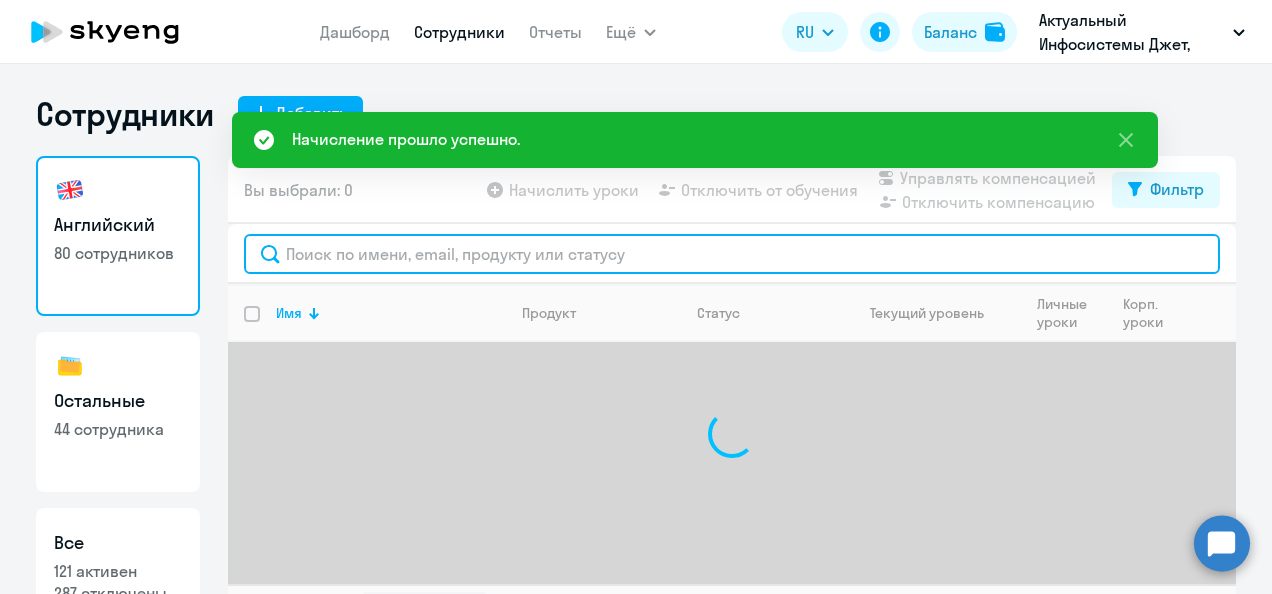 click 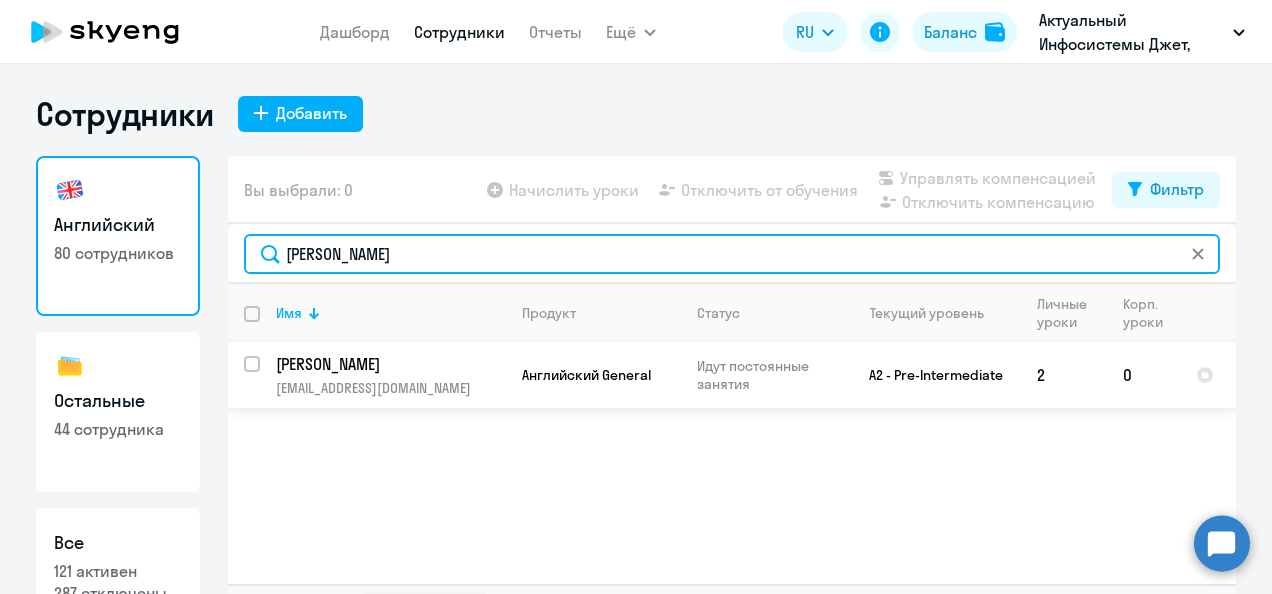 type on "[PERSON_NAME]" 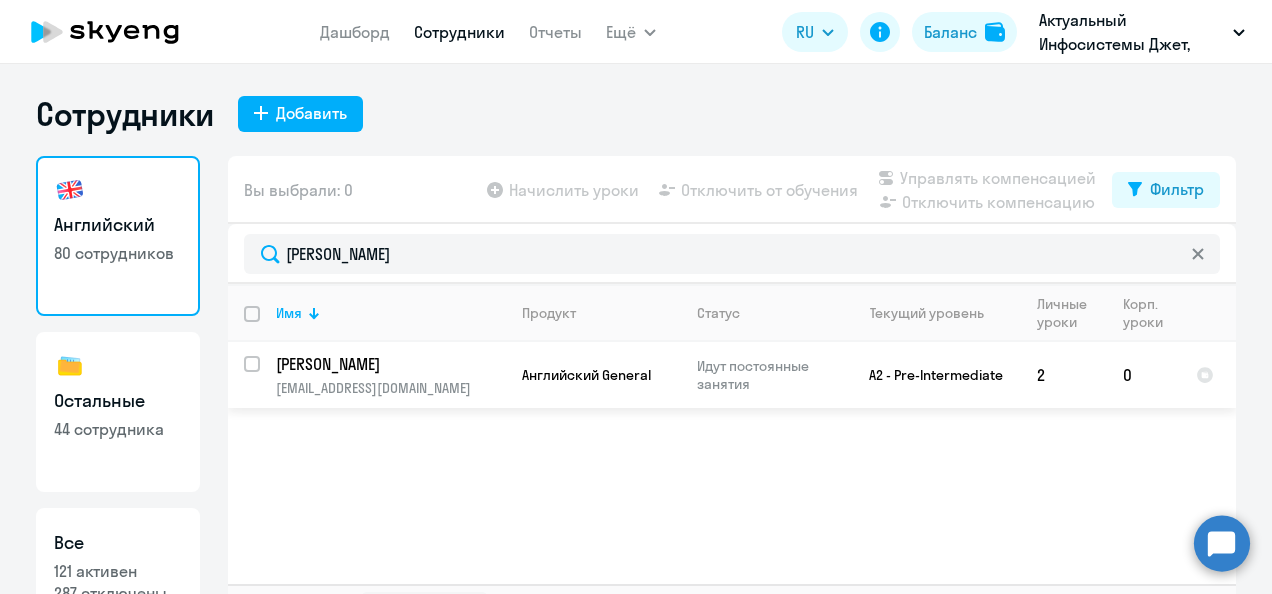 click on "[PERSON_NAME]" 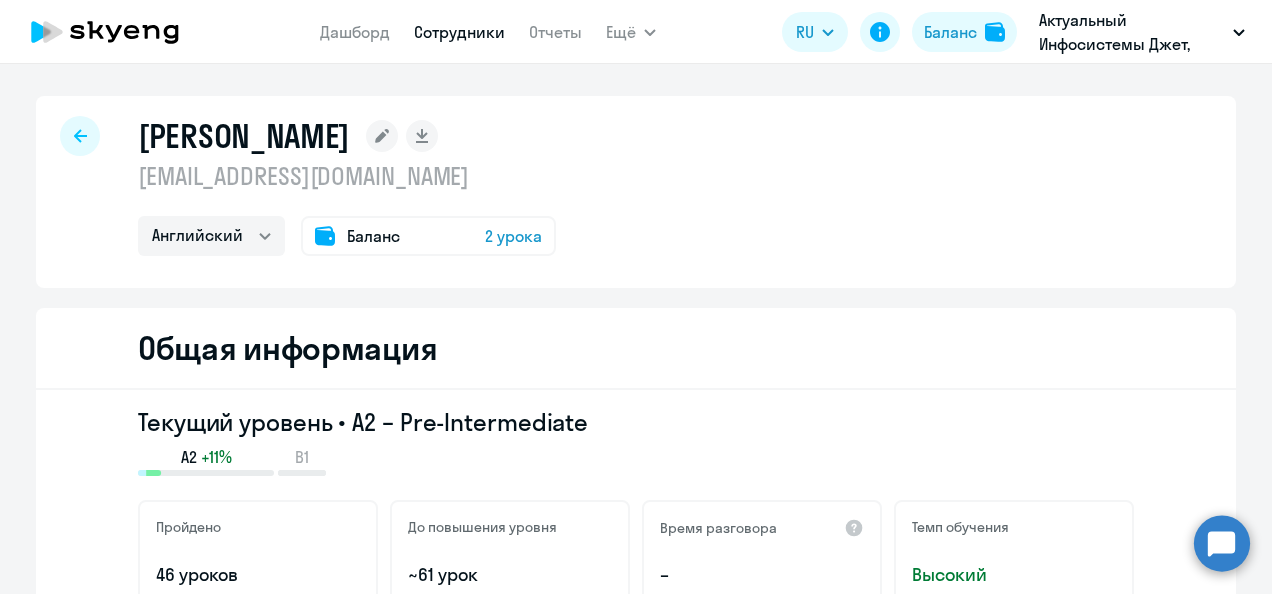 click on "Баланс" 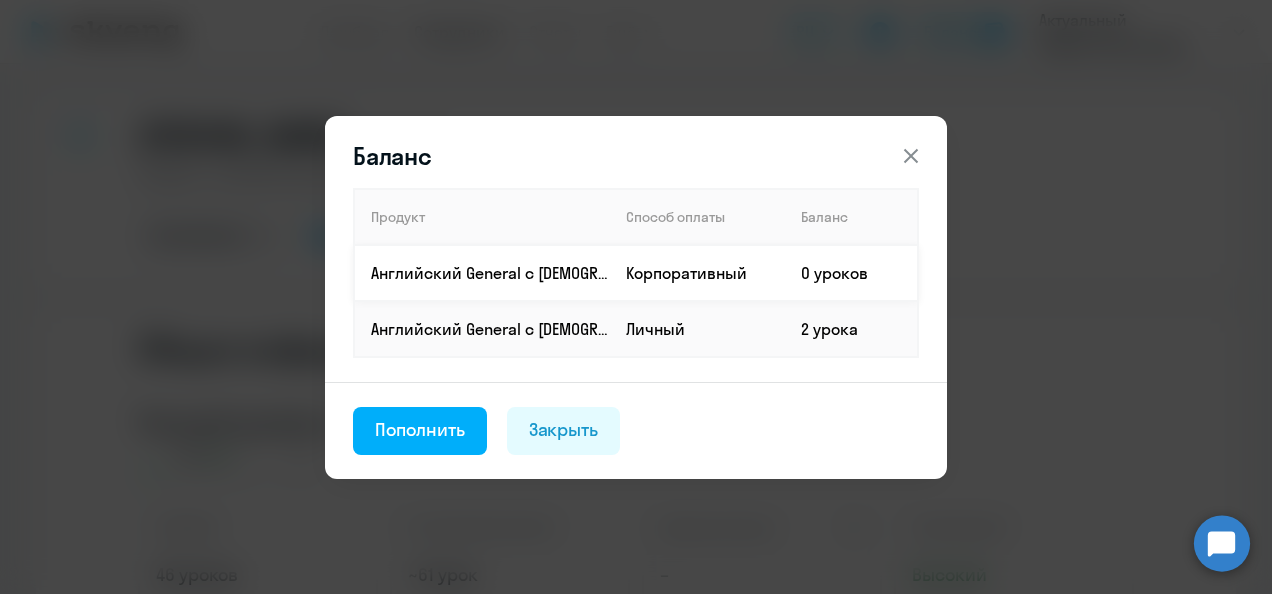 click on "Английский General с [DEMOGRAPHIC_DATA] преподавателем" at bounding box center [490, 273] 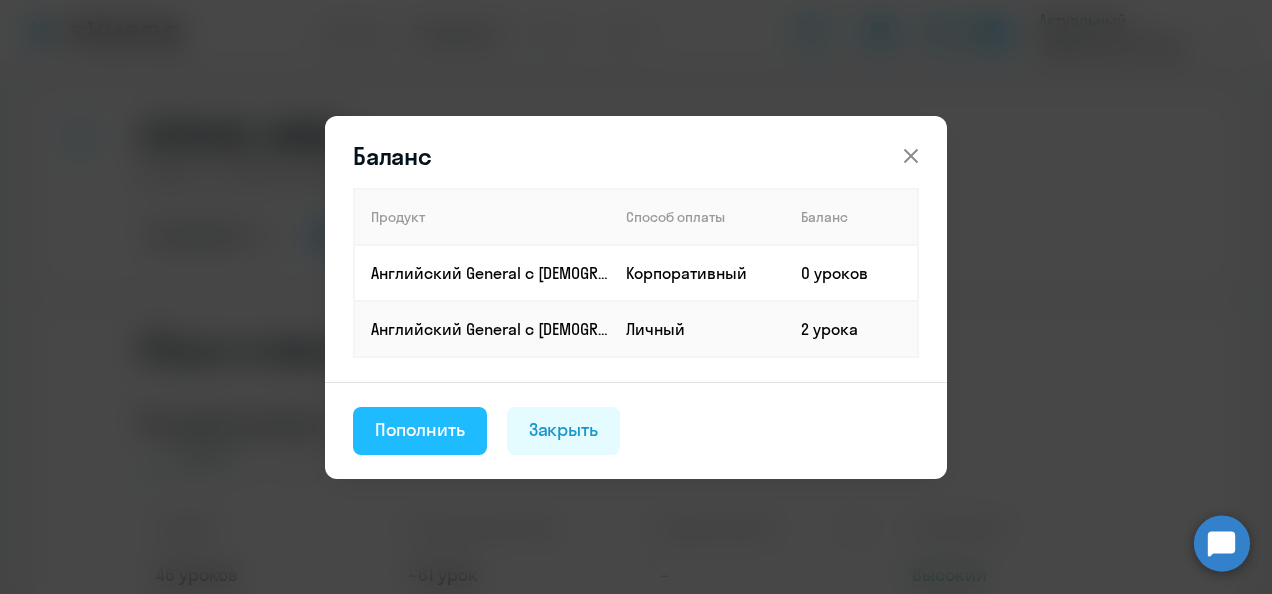 click on "Пополнить" at bounding box center [420, 430] 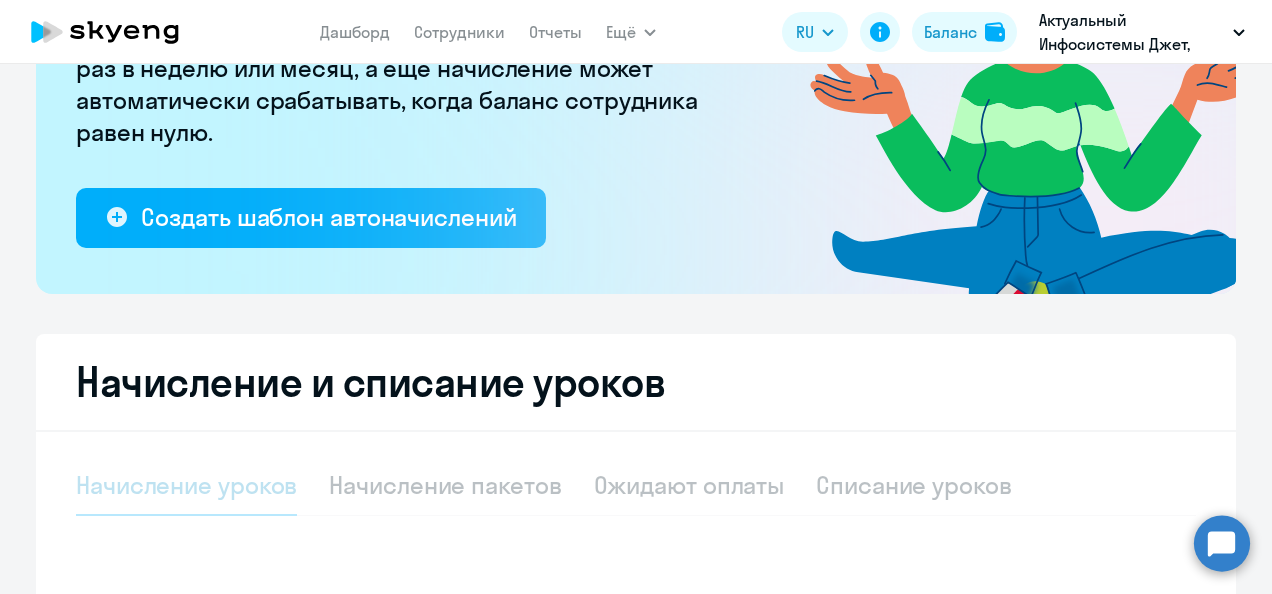 select on "10" 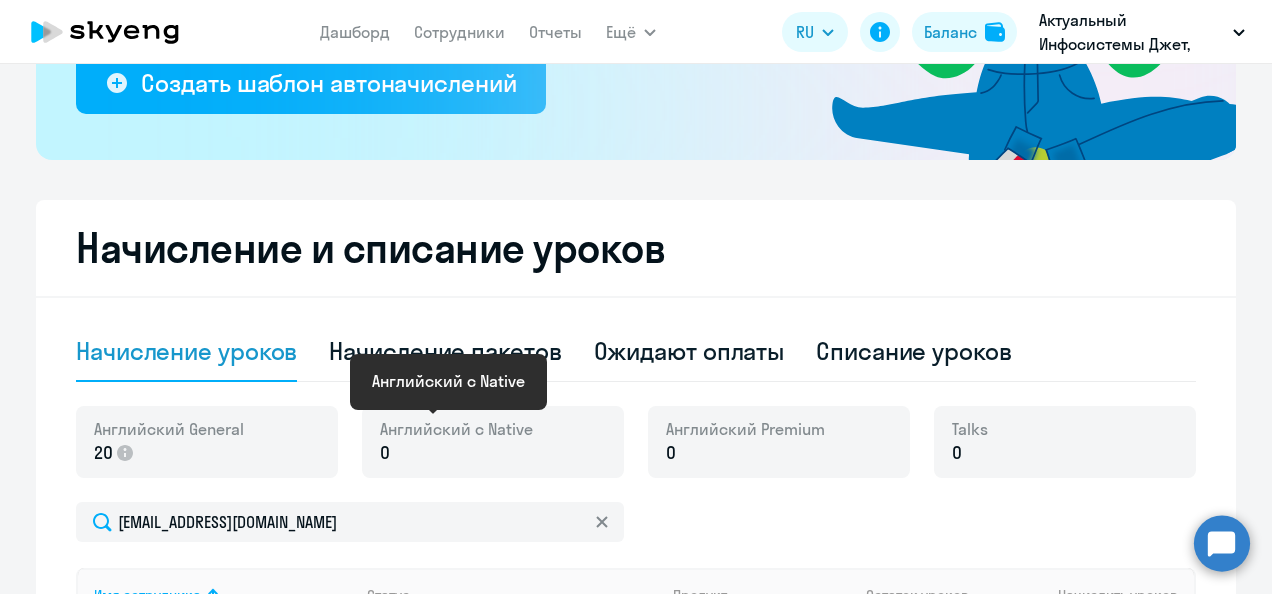 scroll, scrollTop: 600, scrollLeft: 0, axis: vertical 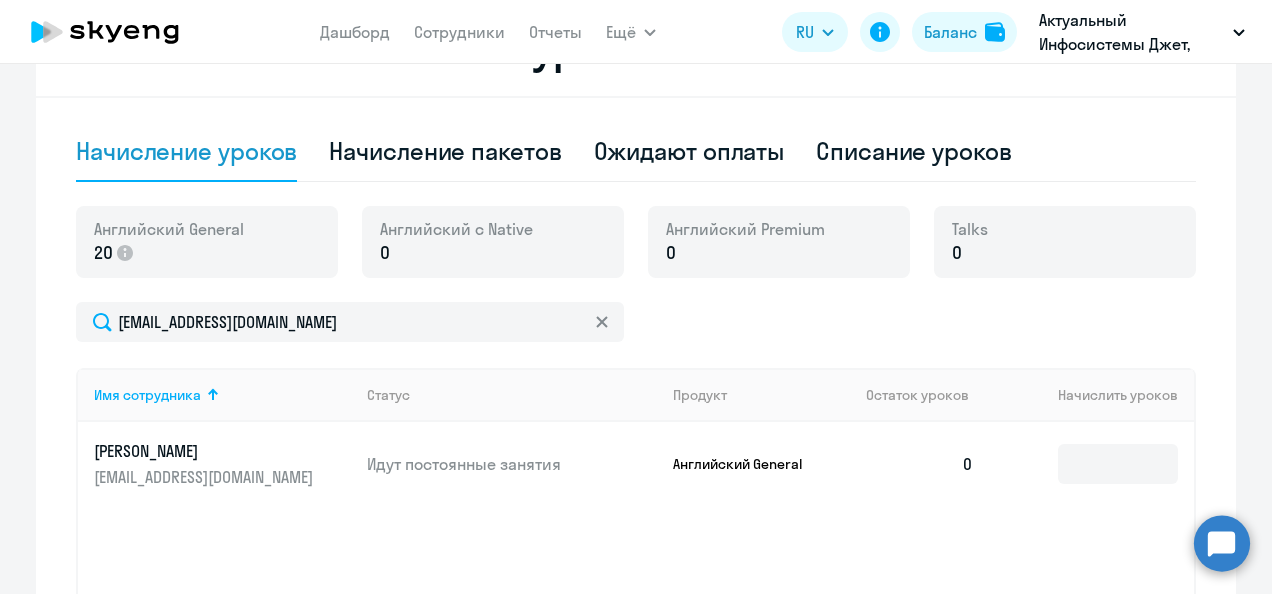 click on "Talks 0" 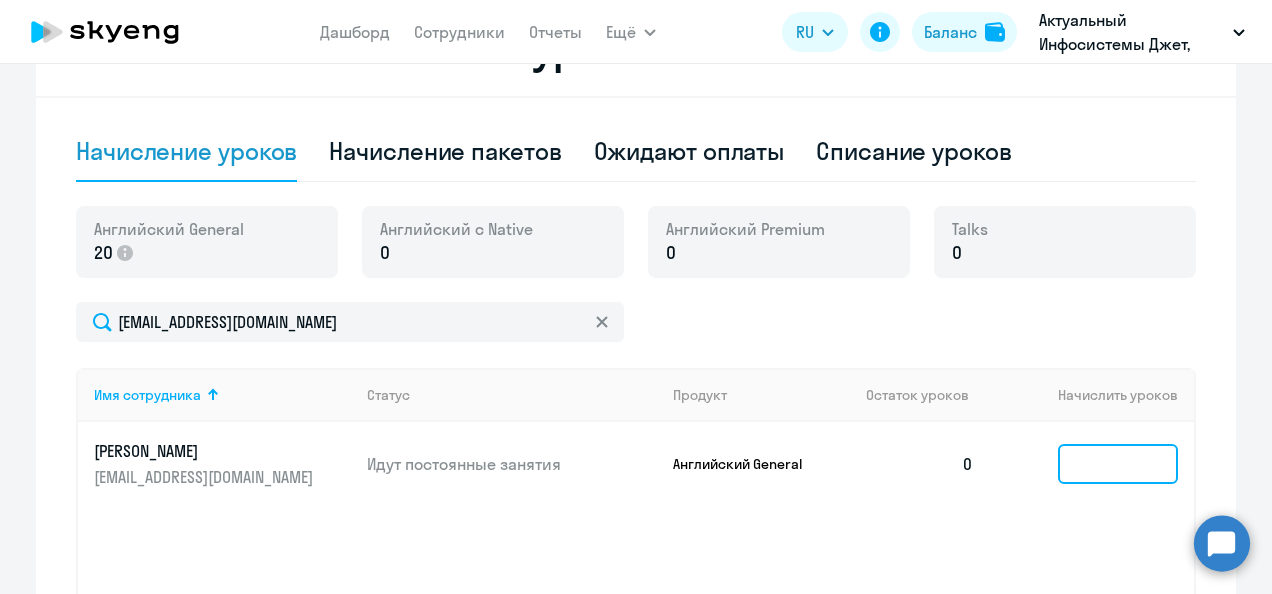 click 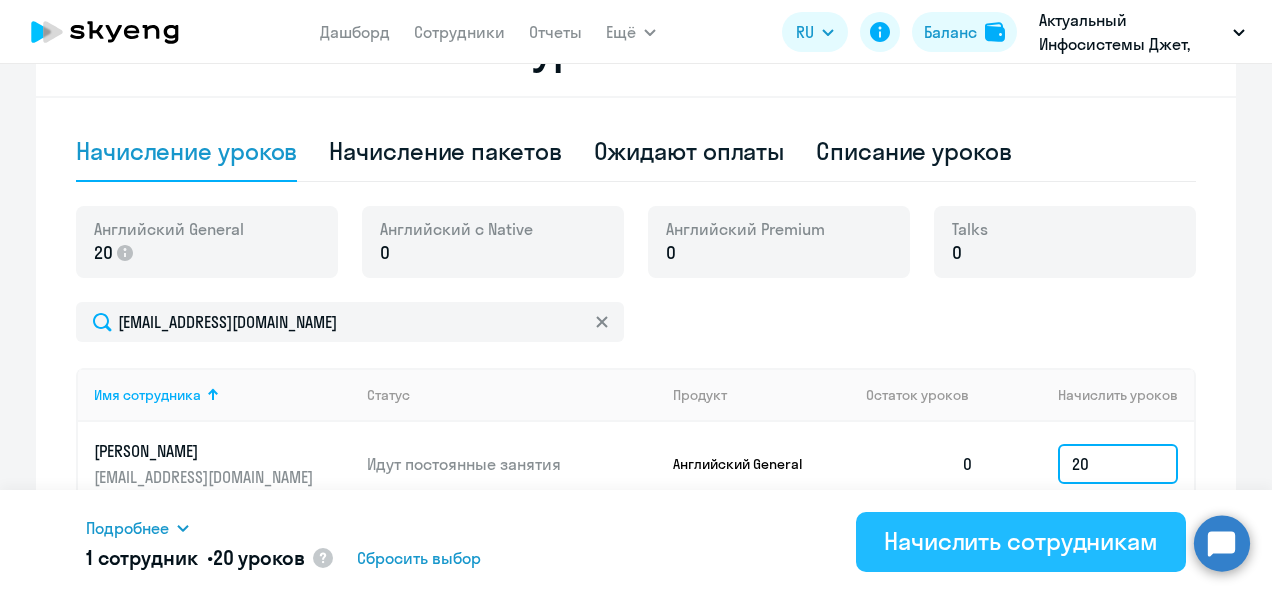 type on "20" 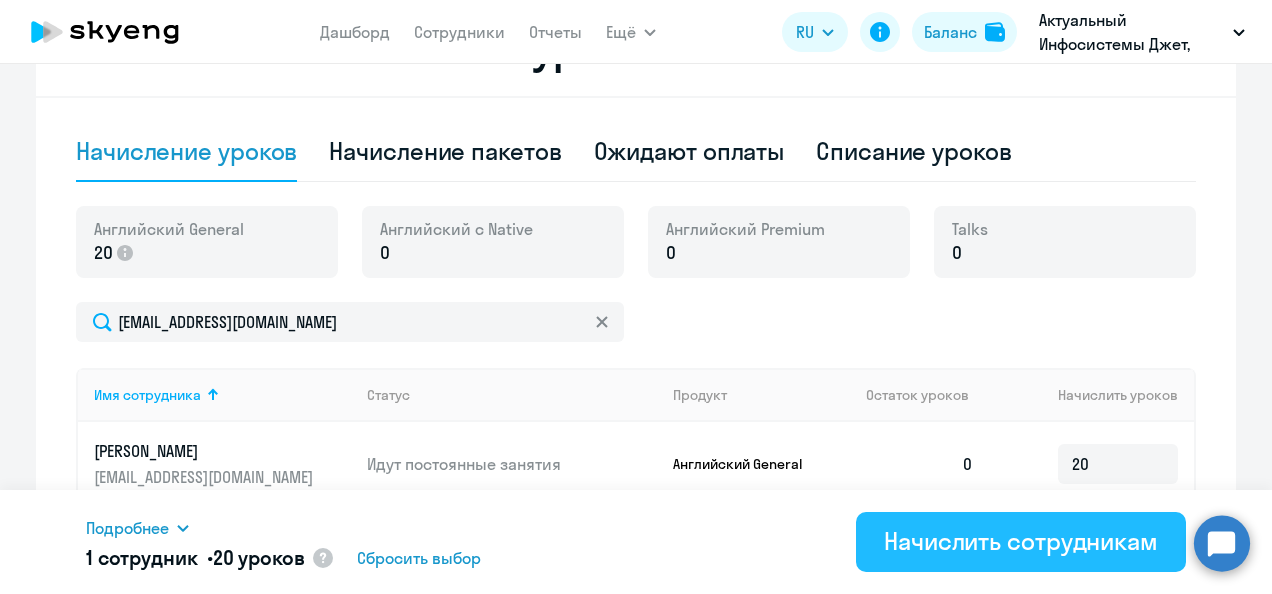 click on "Начислить сотрудникам" at bounding box center [1021, 541] 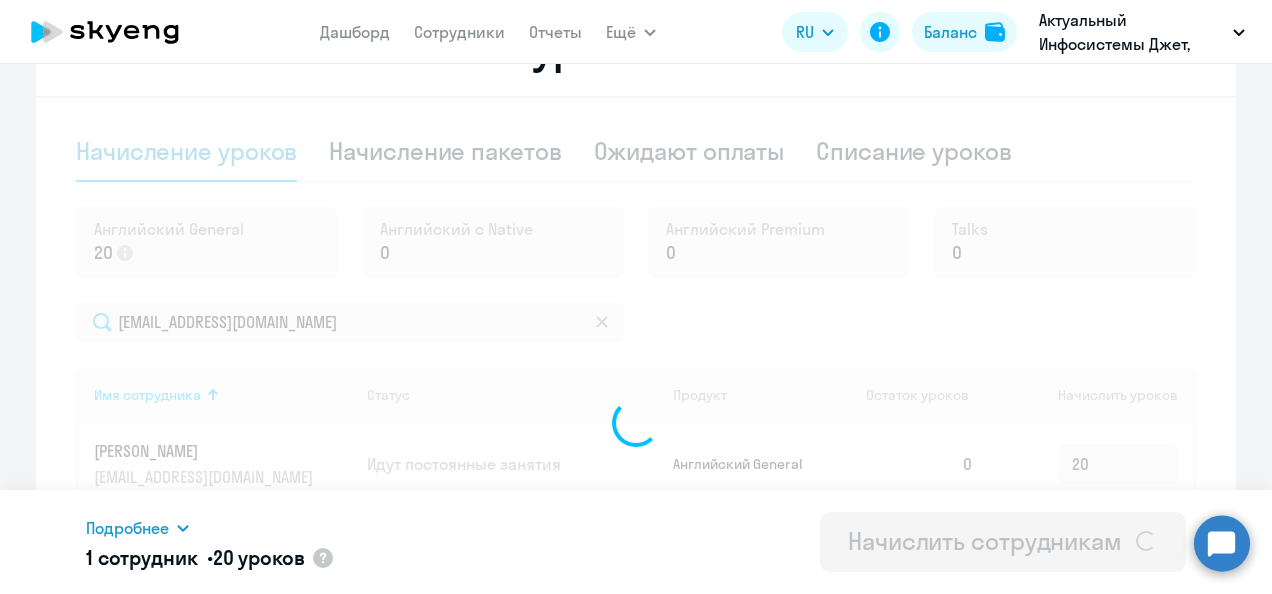 type 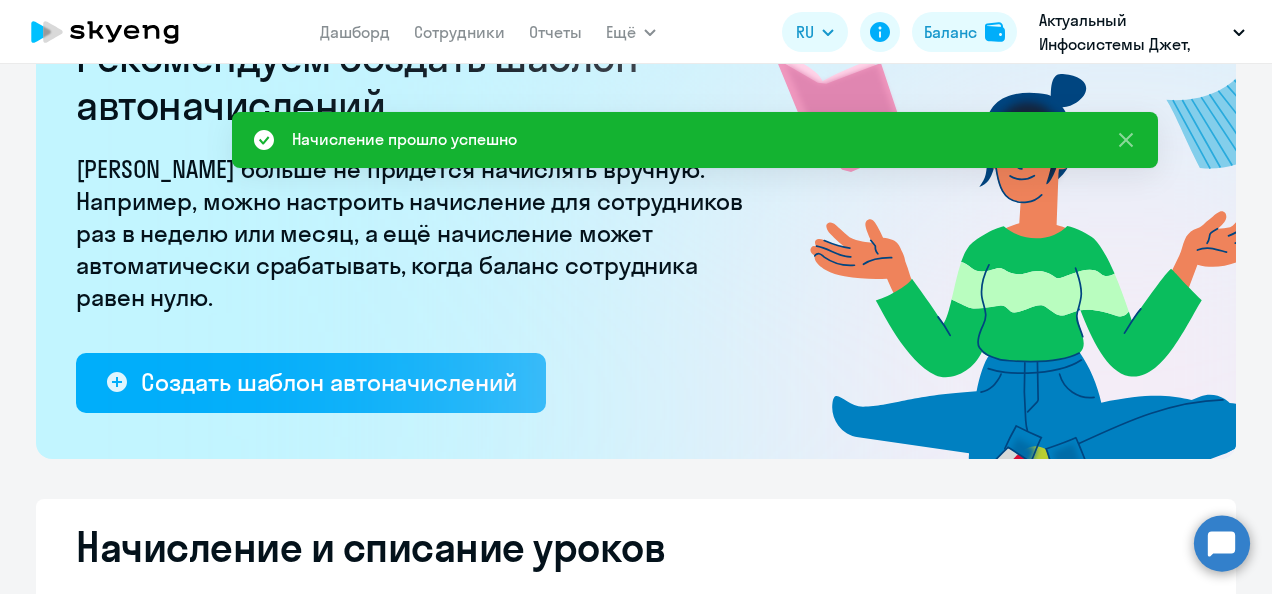 scroll, scrollTop: 0, scrollLeft: 0, axis: both 